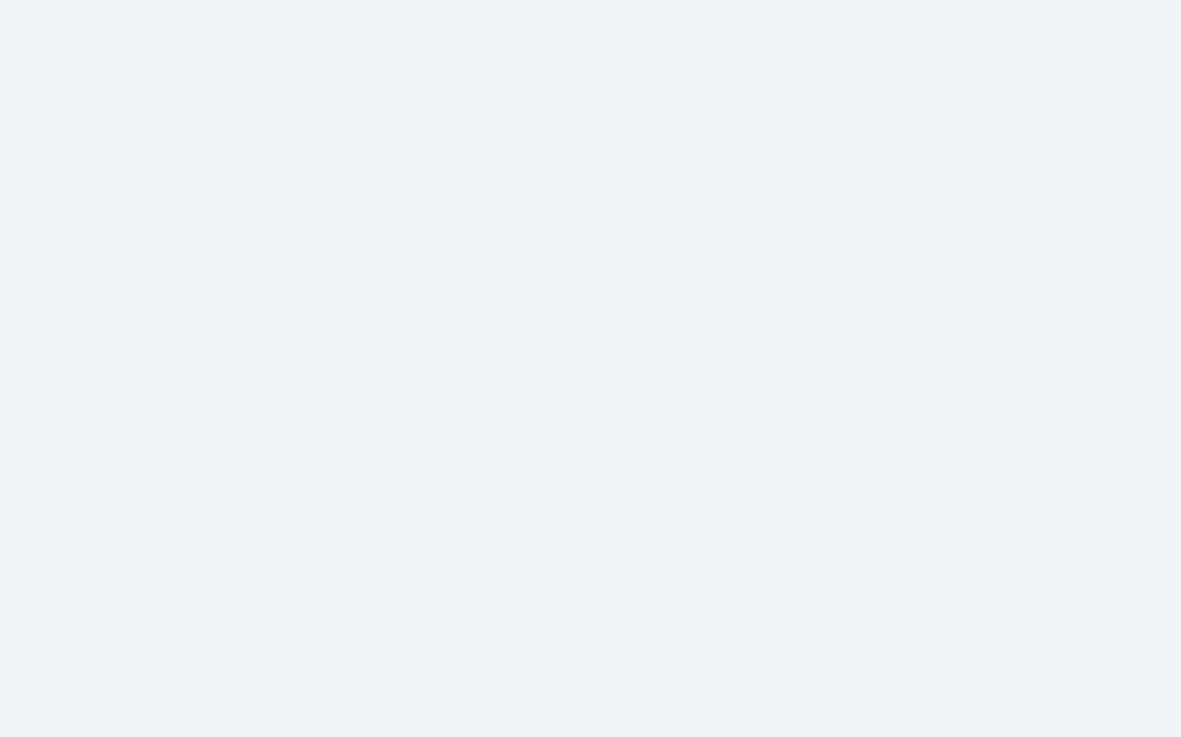 scroll, scrollTop: 0, scrollLeft: 0, axis: both 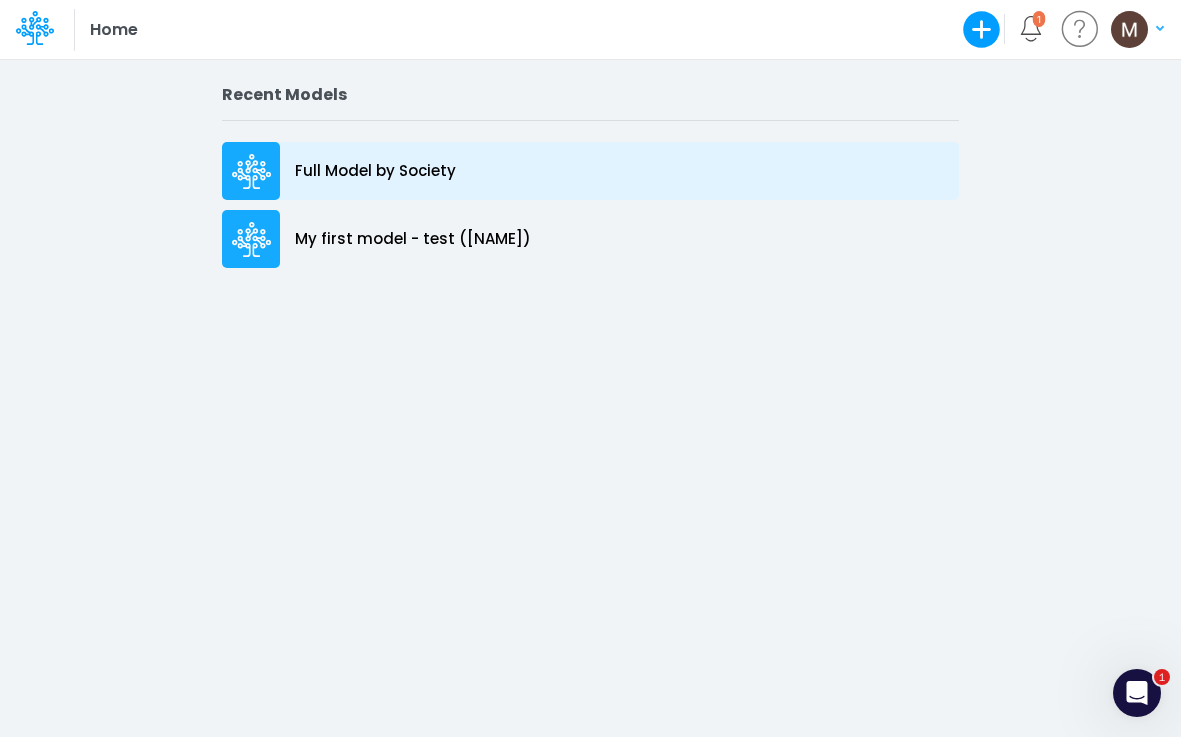 click on "Full Model by Society" at bounding box center (375, 171) 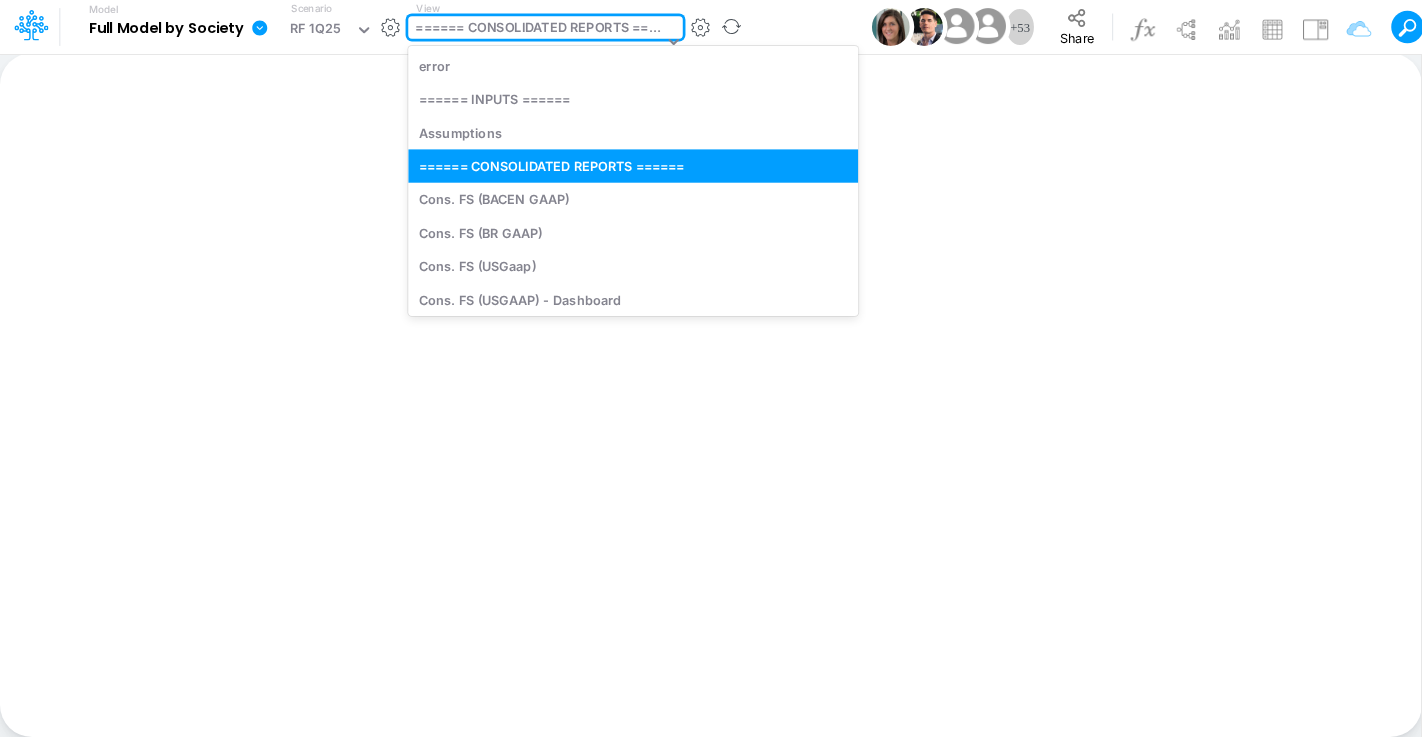 click on "====== CONSOLIDATED REPORTS ======" at bounding box center (539, 29) 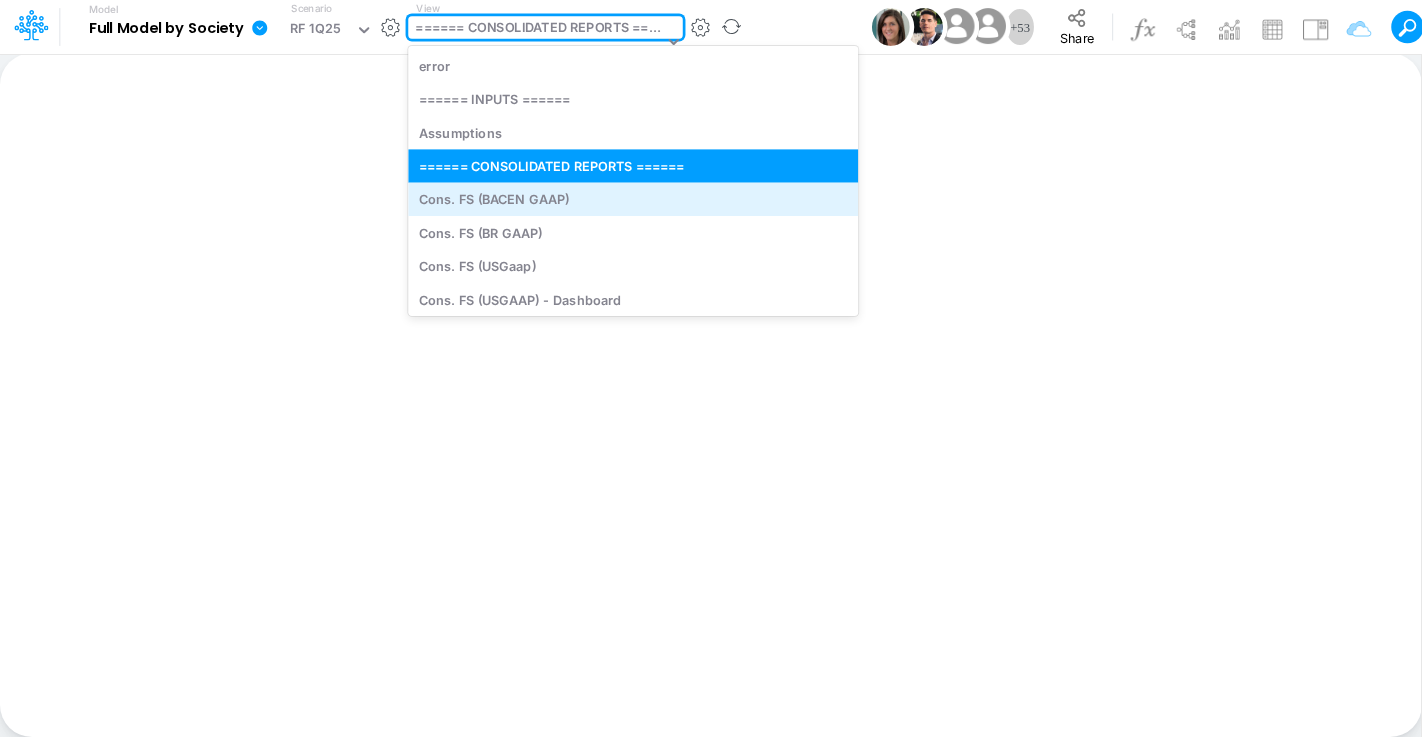 click on "Cons. FS (BACEN GAAP)" at bounding box center (633, 199) 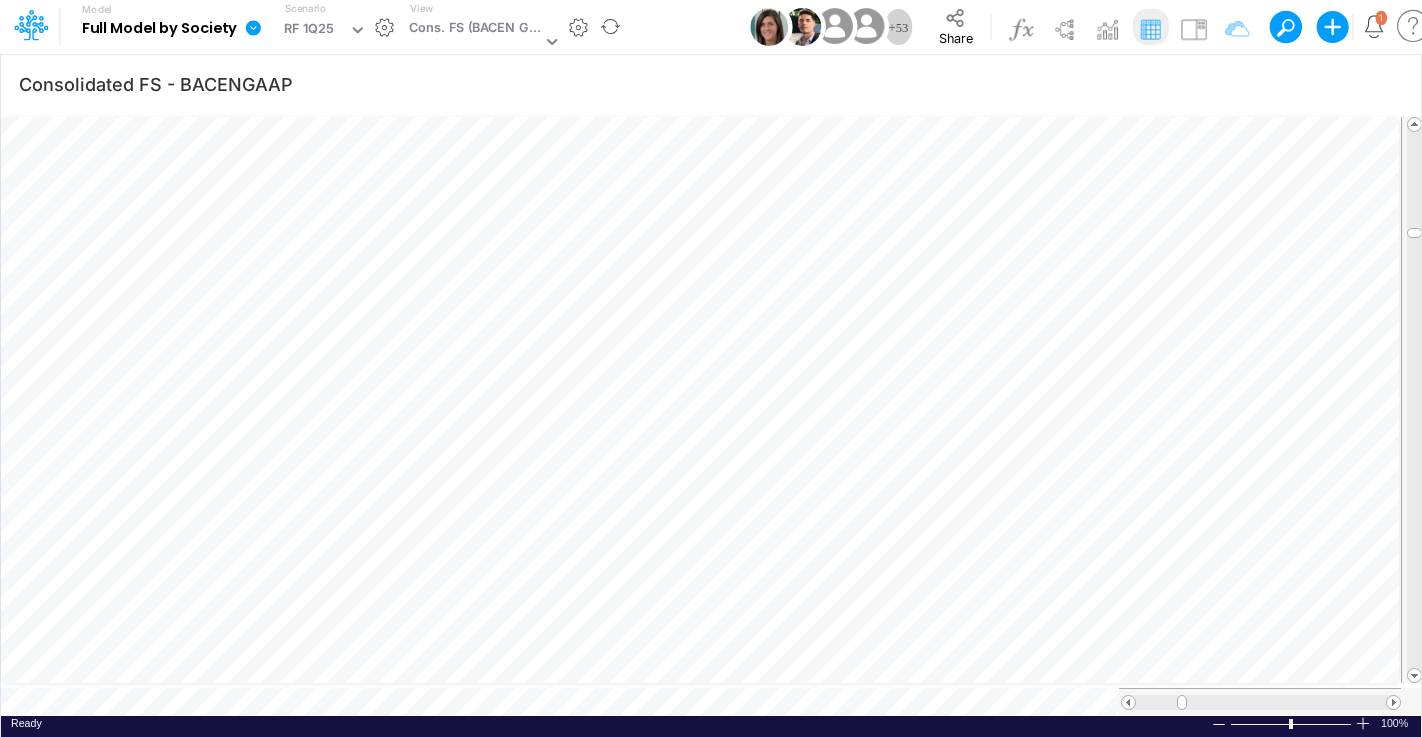 scroll, scrollTop: 10, scrollLeft: 2, axis: both 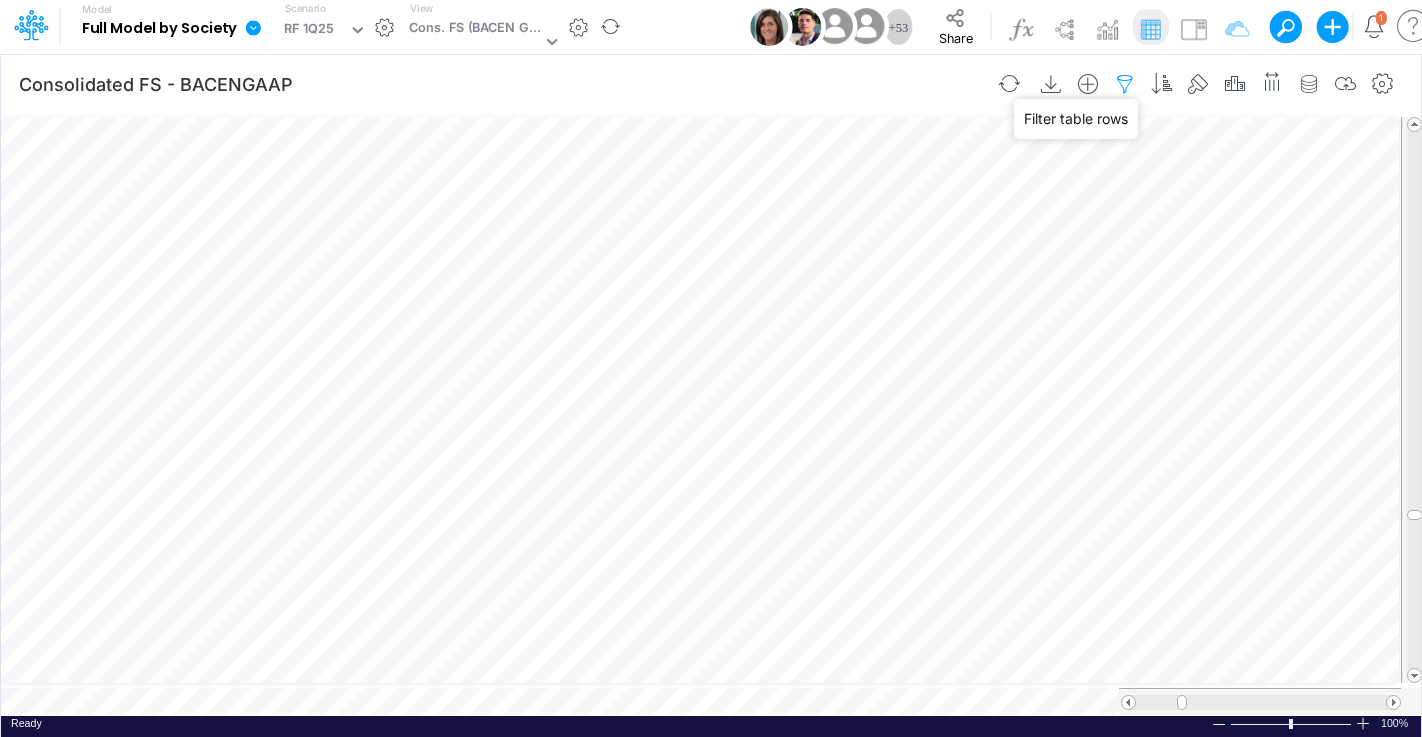 click at bounding box center [1125, 84] 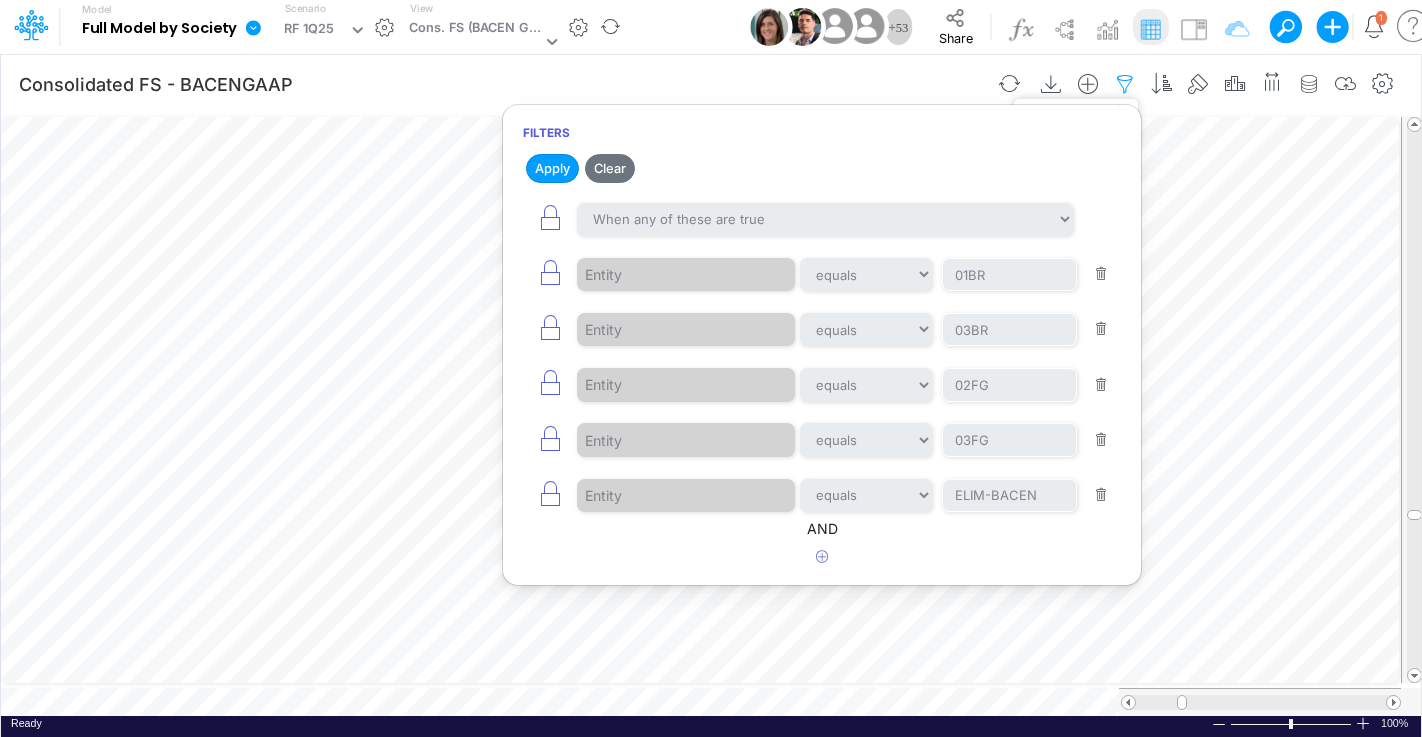 click at bounding box center (1125, 84) 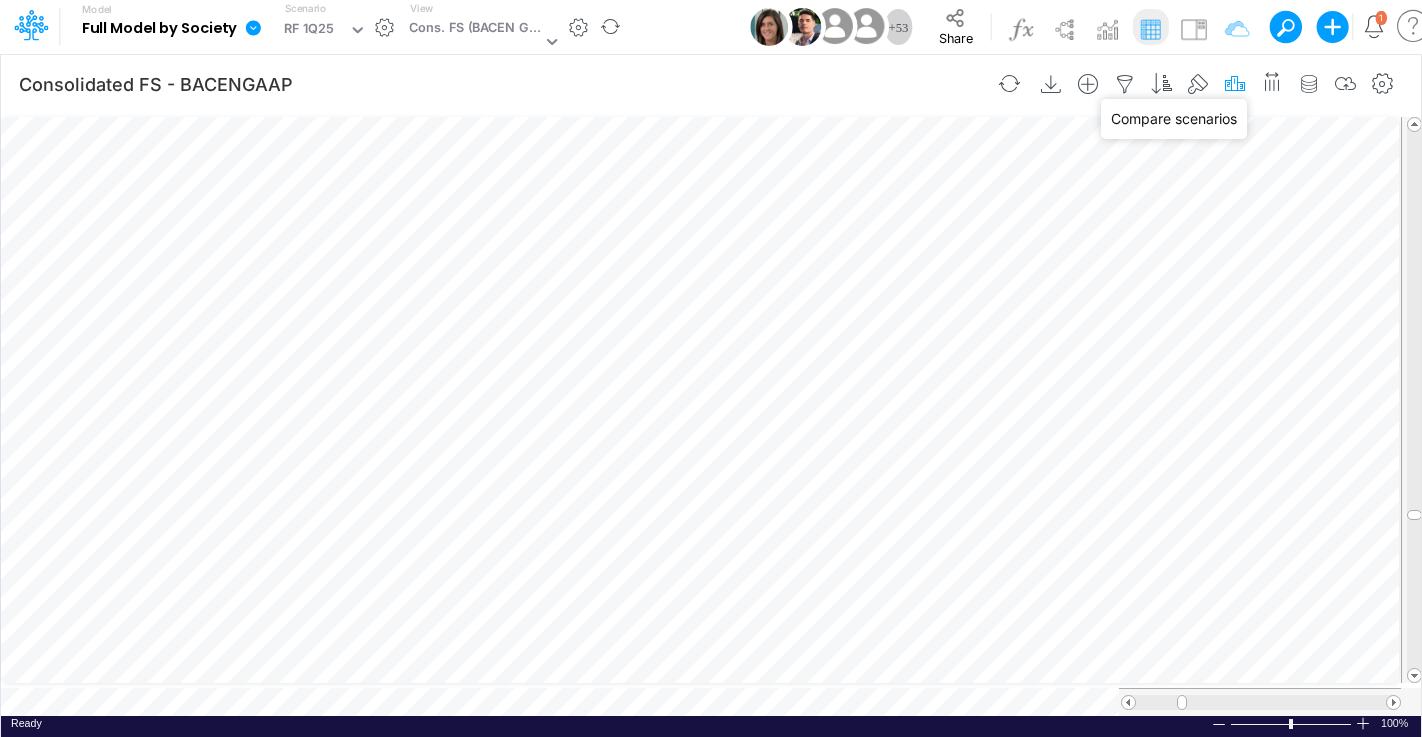 click at bounding box center (1235, 84) 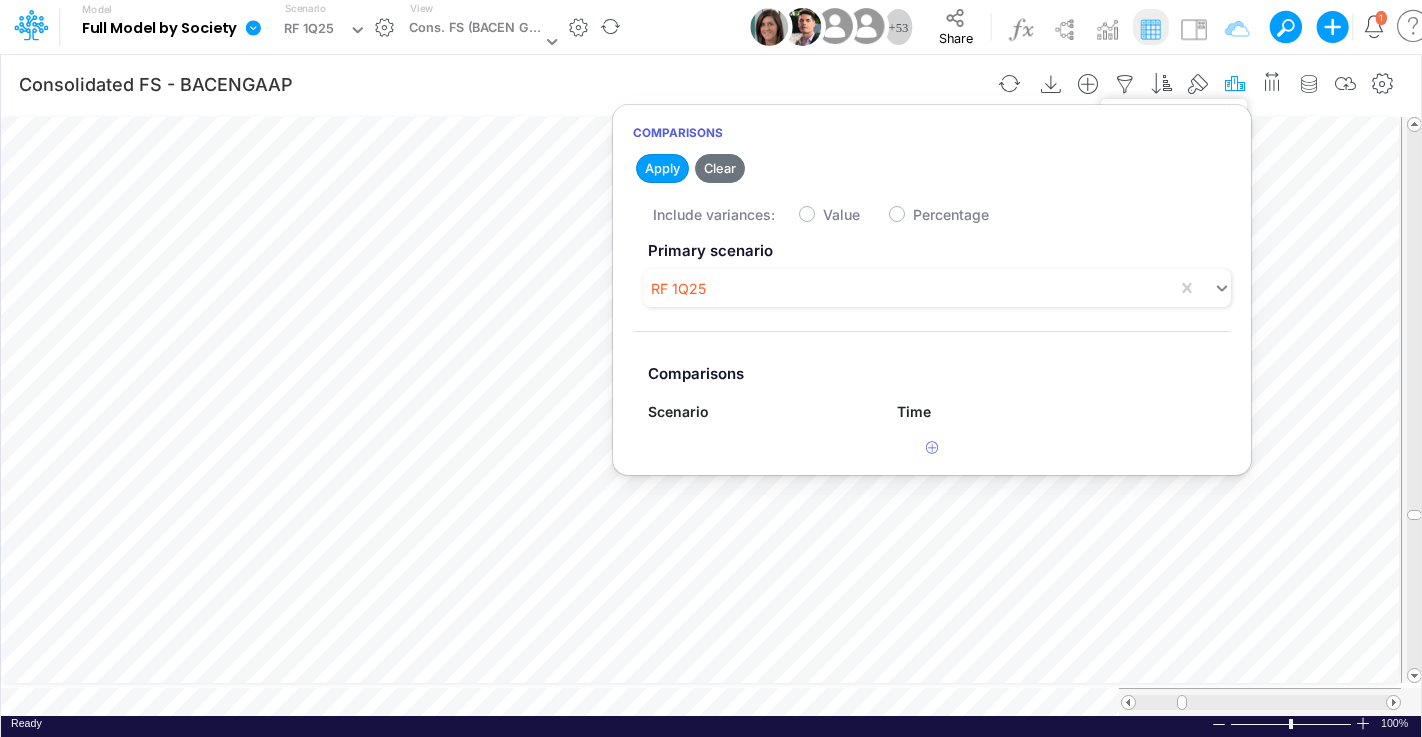 click at bounding box center (1235, 84) 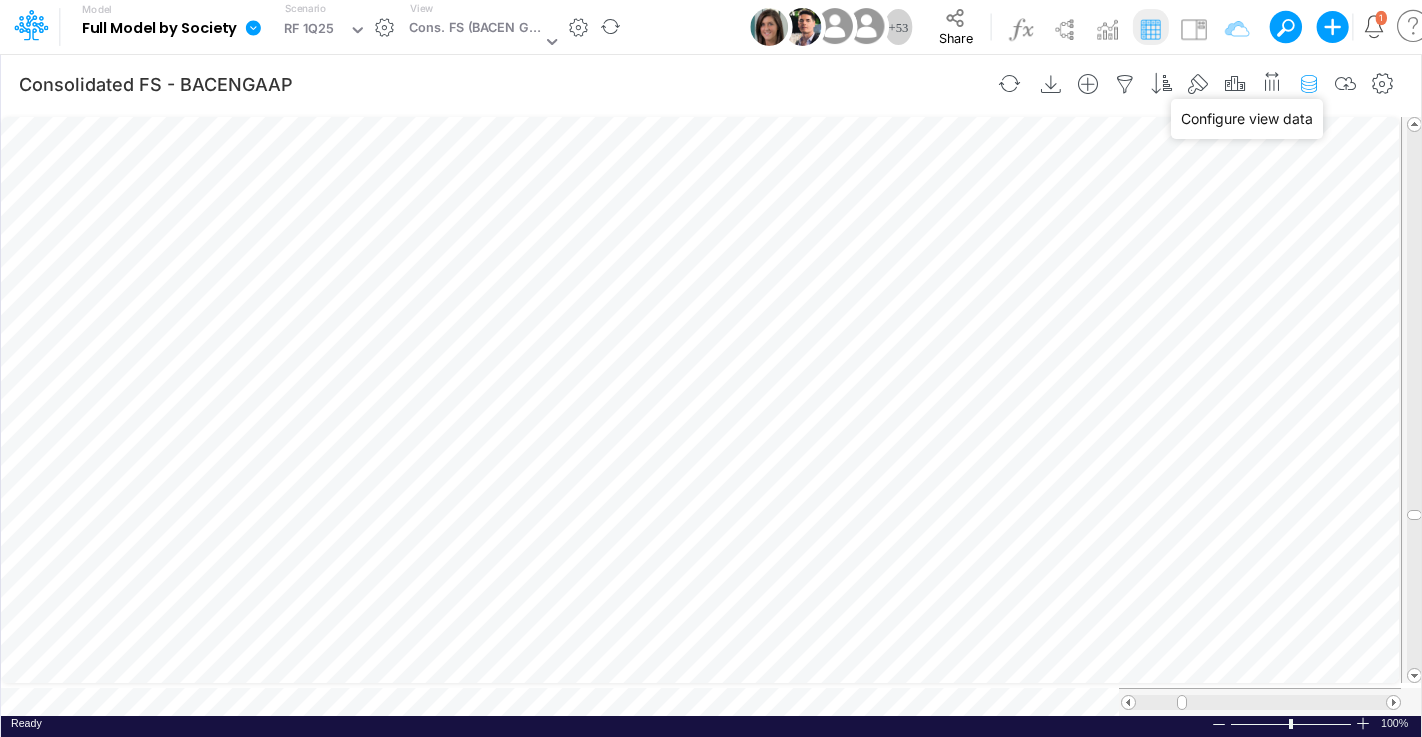 click at bounding box center [1309, 84] 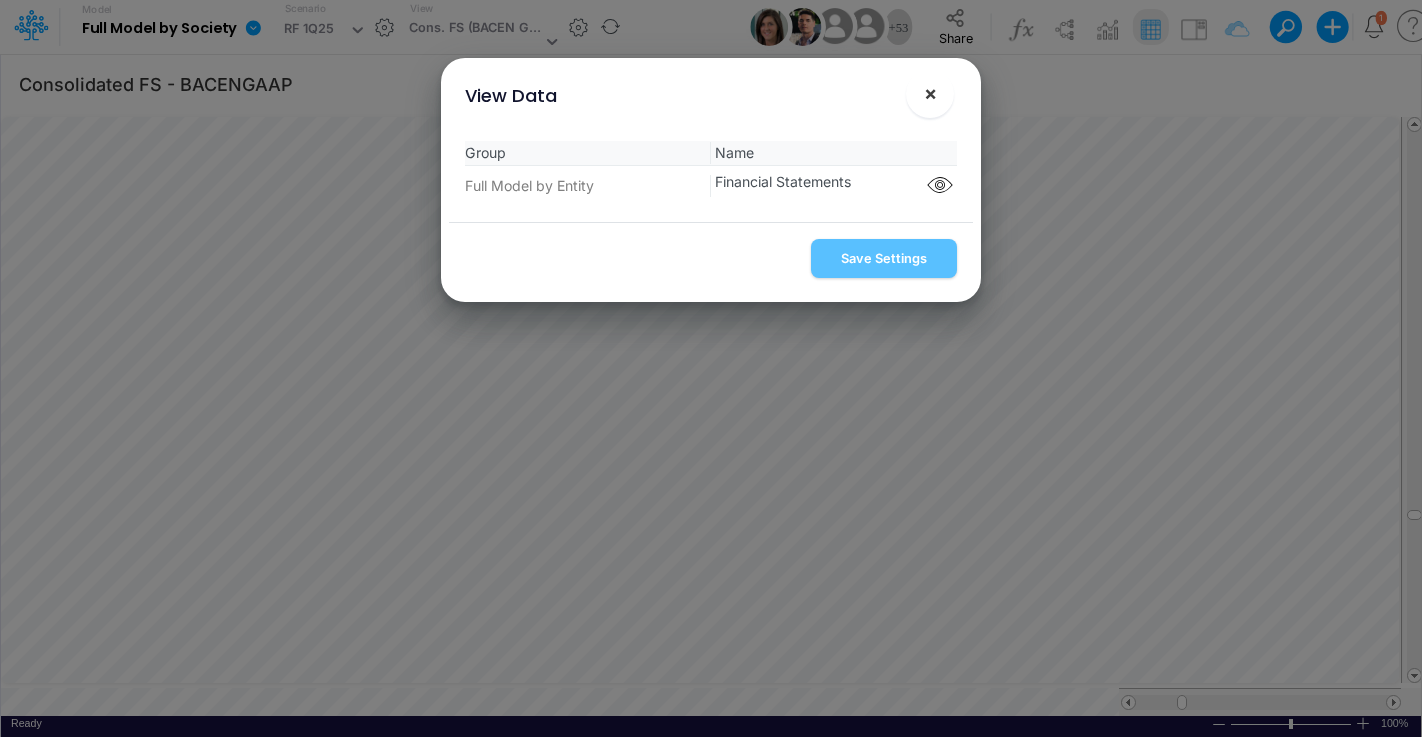 click on "×" at bounding box center [930, 93] 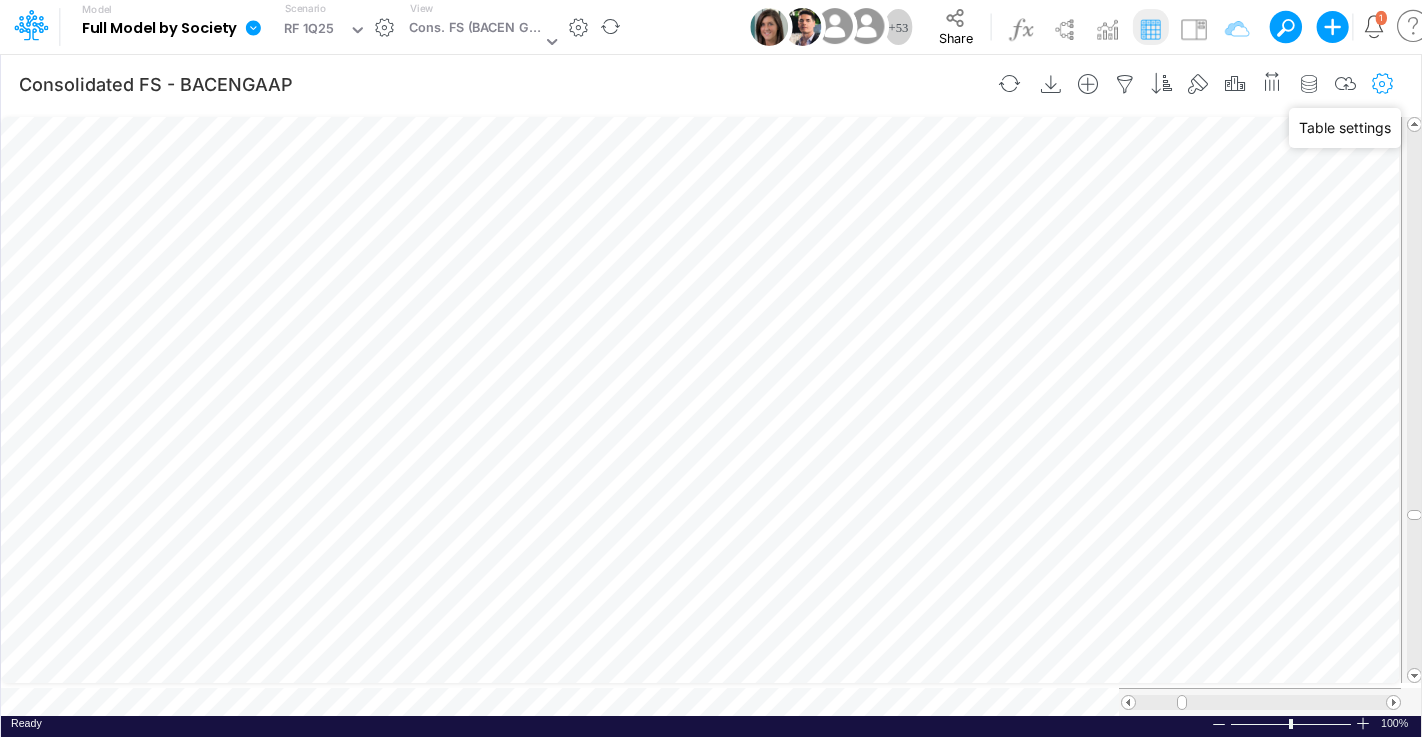 click at bounding box center [1383, 84] 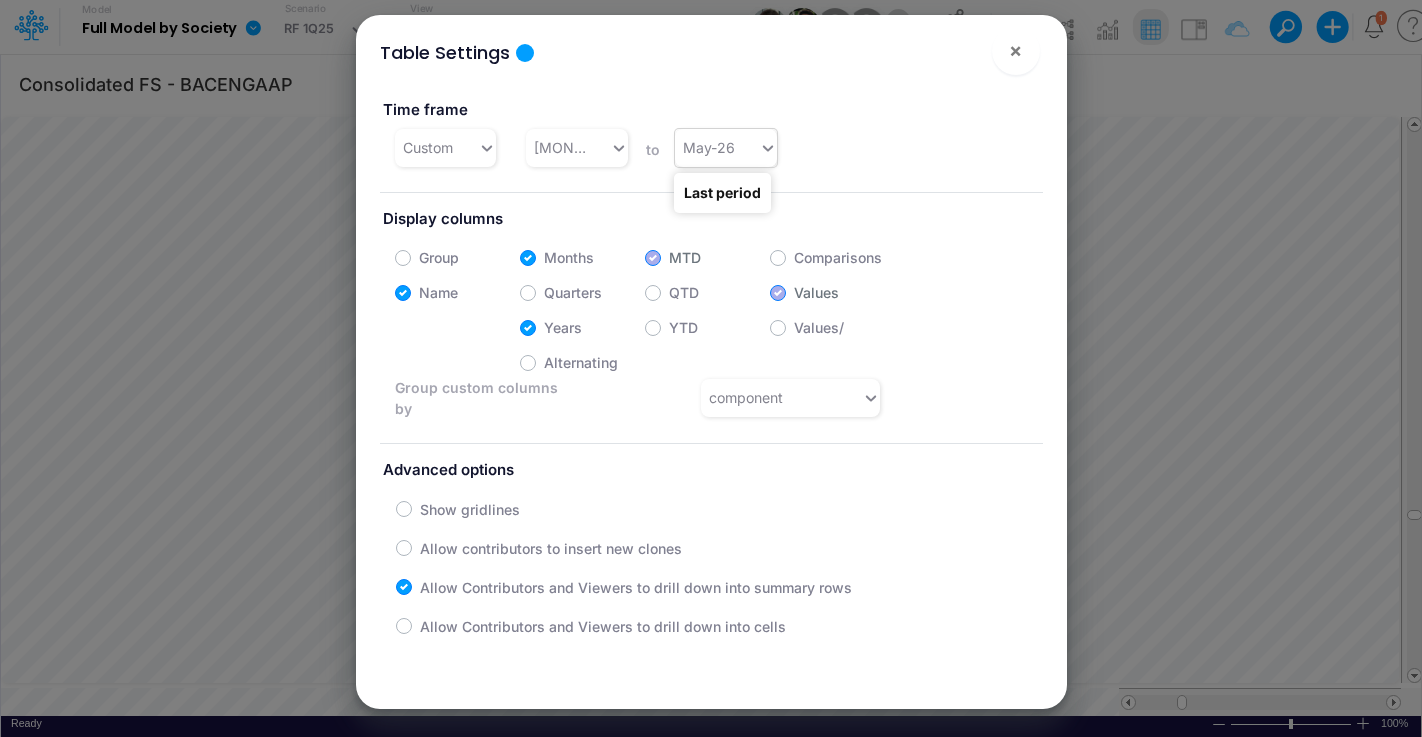 click at bounding box center [768, 148] 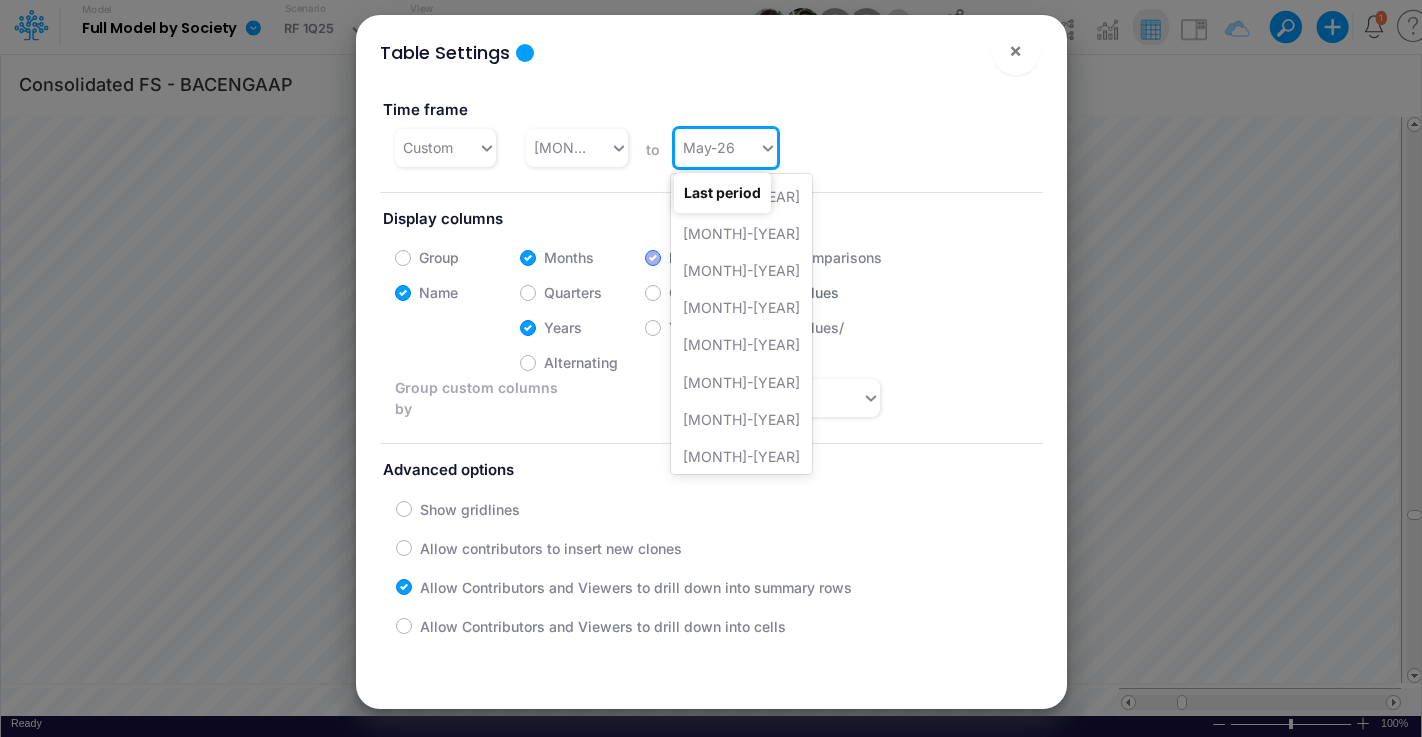 scroll, scrollTop: 1233, scrollLeft: 0, axis: vertical 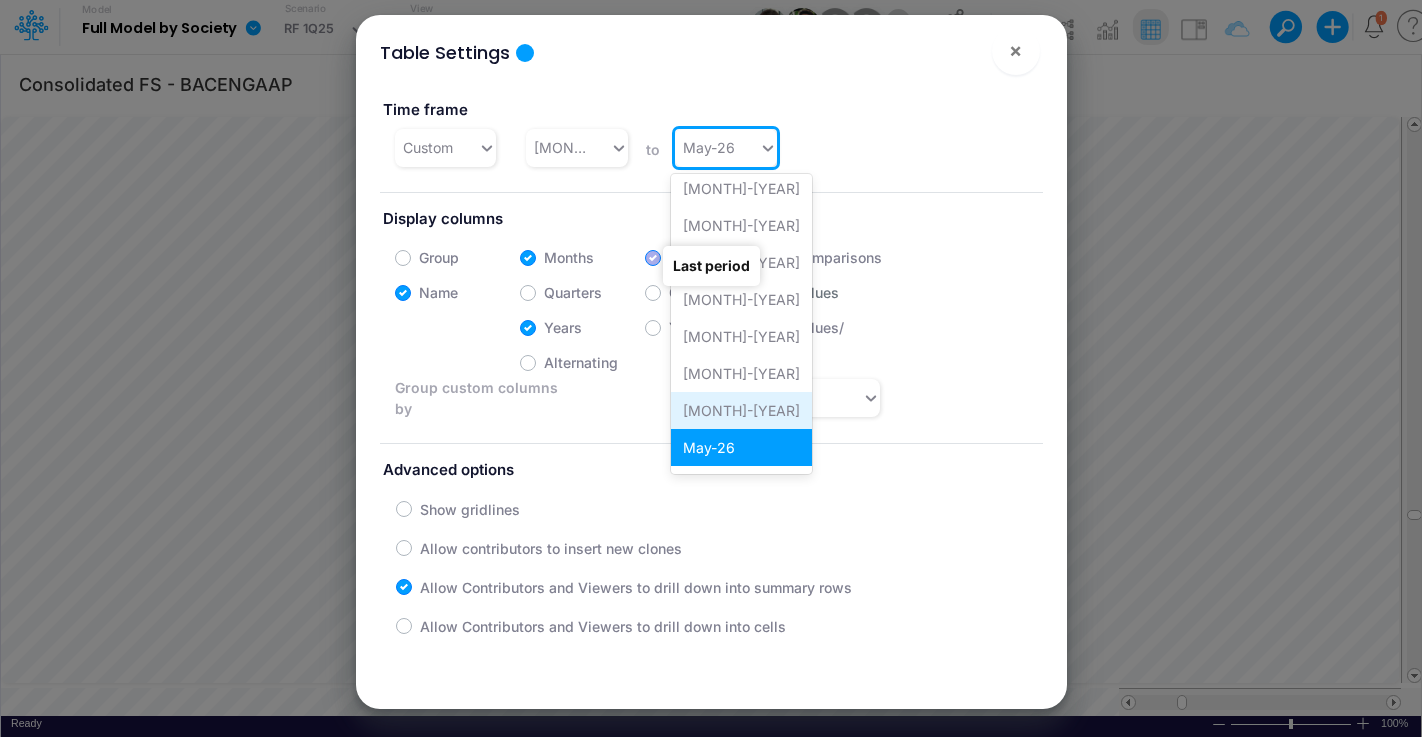 click on "[MONTH]-[DAY]" at bounding box center (741, 410) 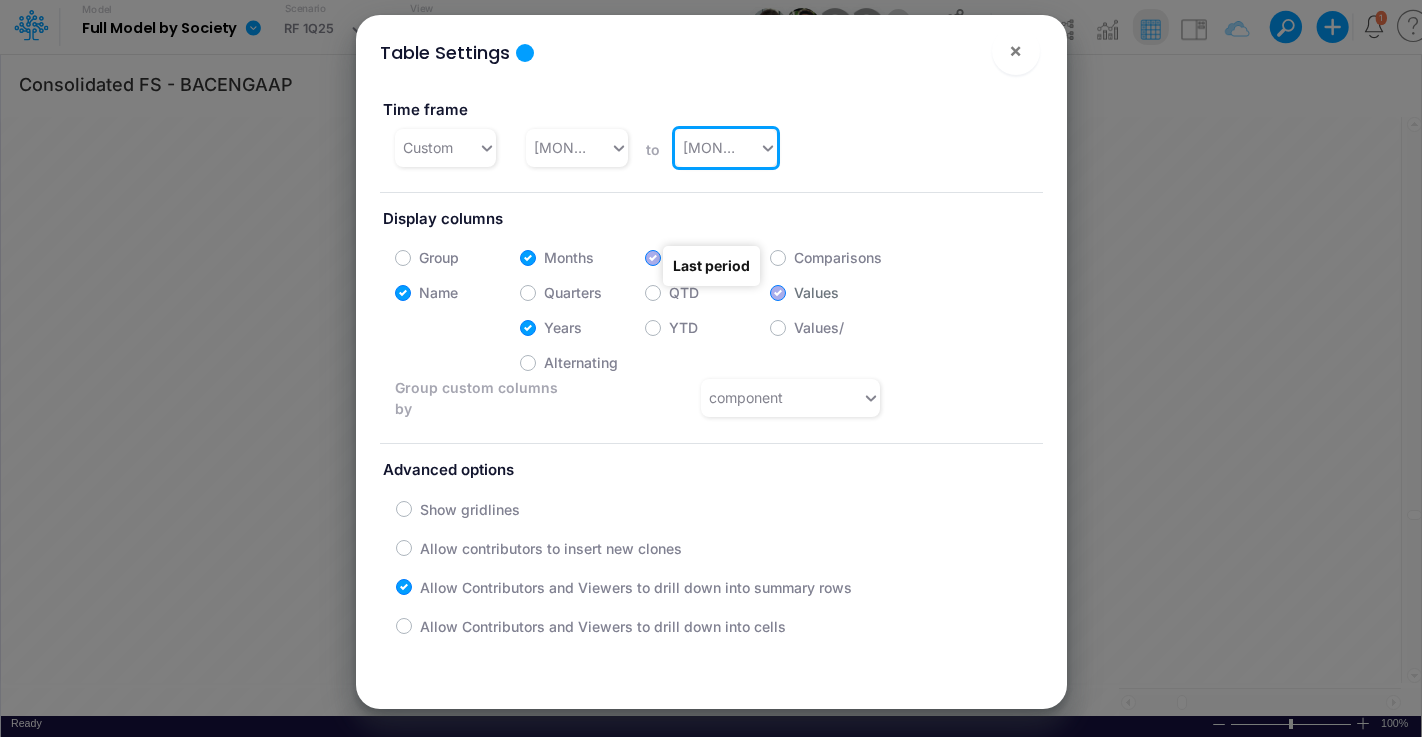 click on "Time frame Custom Jan-25 to   option Apr-26, selected.     0 results available. Select is focused ,type to refine list, press Down to open the menu,  Apr-26 Display columns Group Months MTD Comparisons Name Quarters QTD Values Years YTD Values/ Alternating Group custom columns by component Advanced options Show gridlines Allow contributors to insert new clones Allow Contributors and Viewers to drill down into summary rows Allow Contributors and Viewers to drill down into cells" at bounding box center [711, 363] 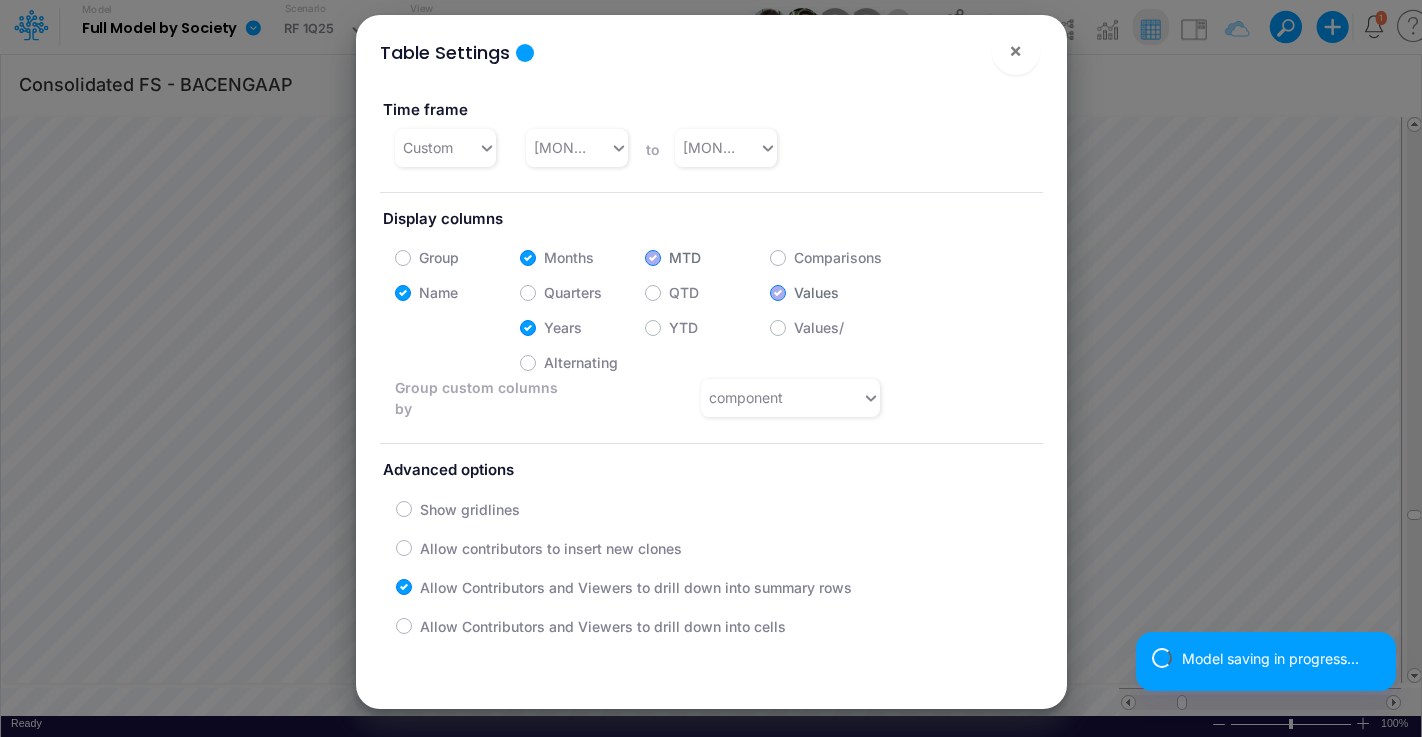 click on "QTD" at bounding box center (684, 292) 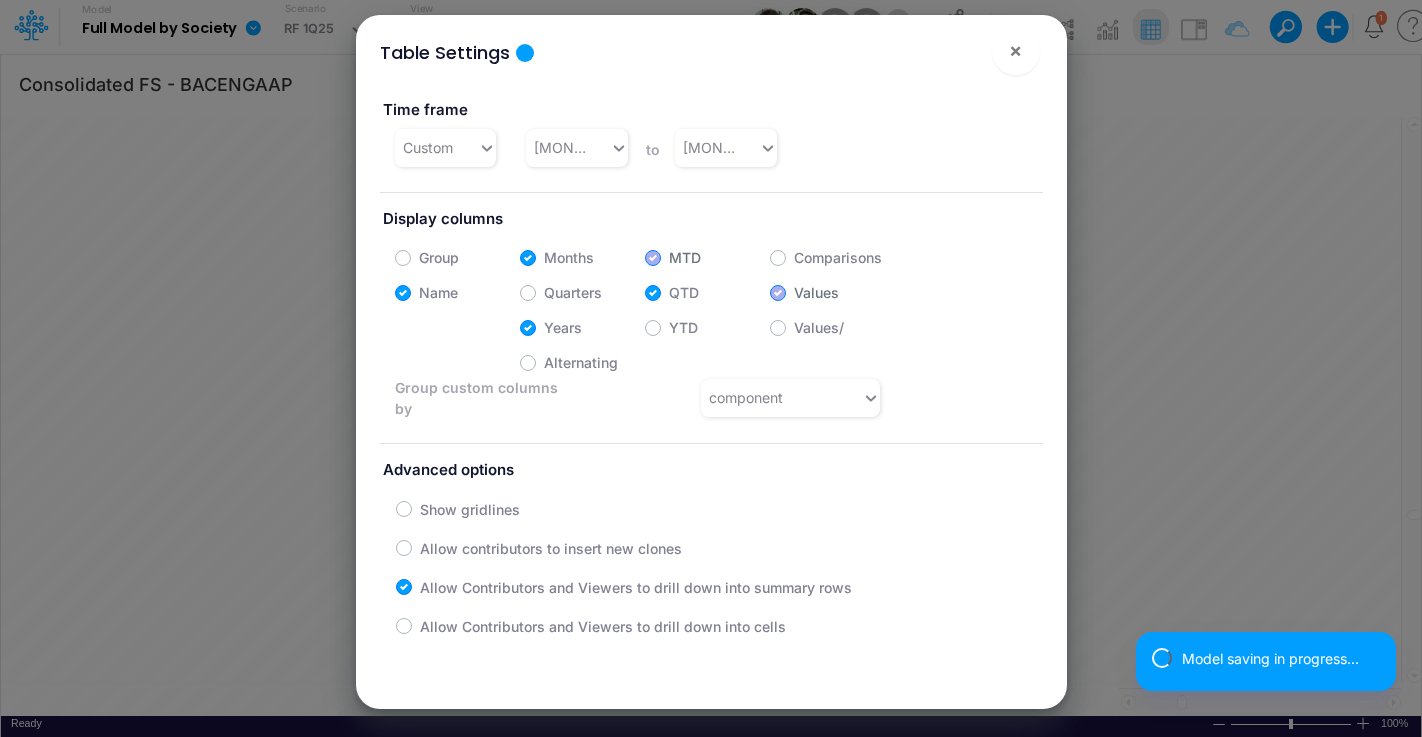 click on "MTD" at bounding box center [439, 257] 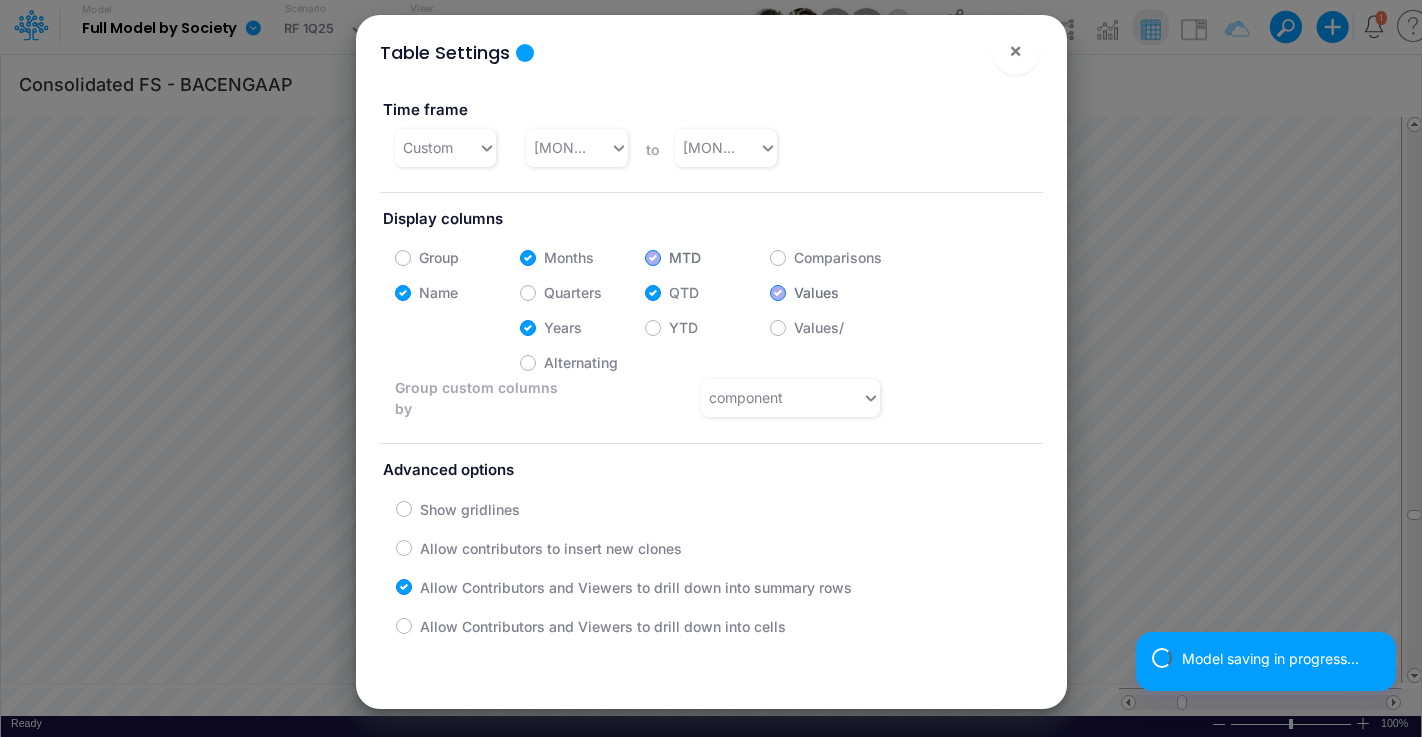 click on "QTD" at bounding box center [684, 292] 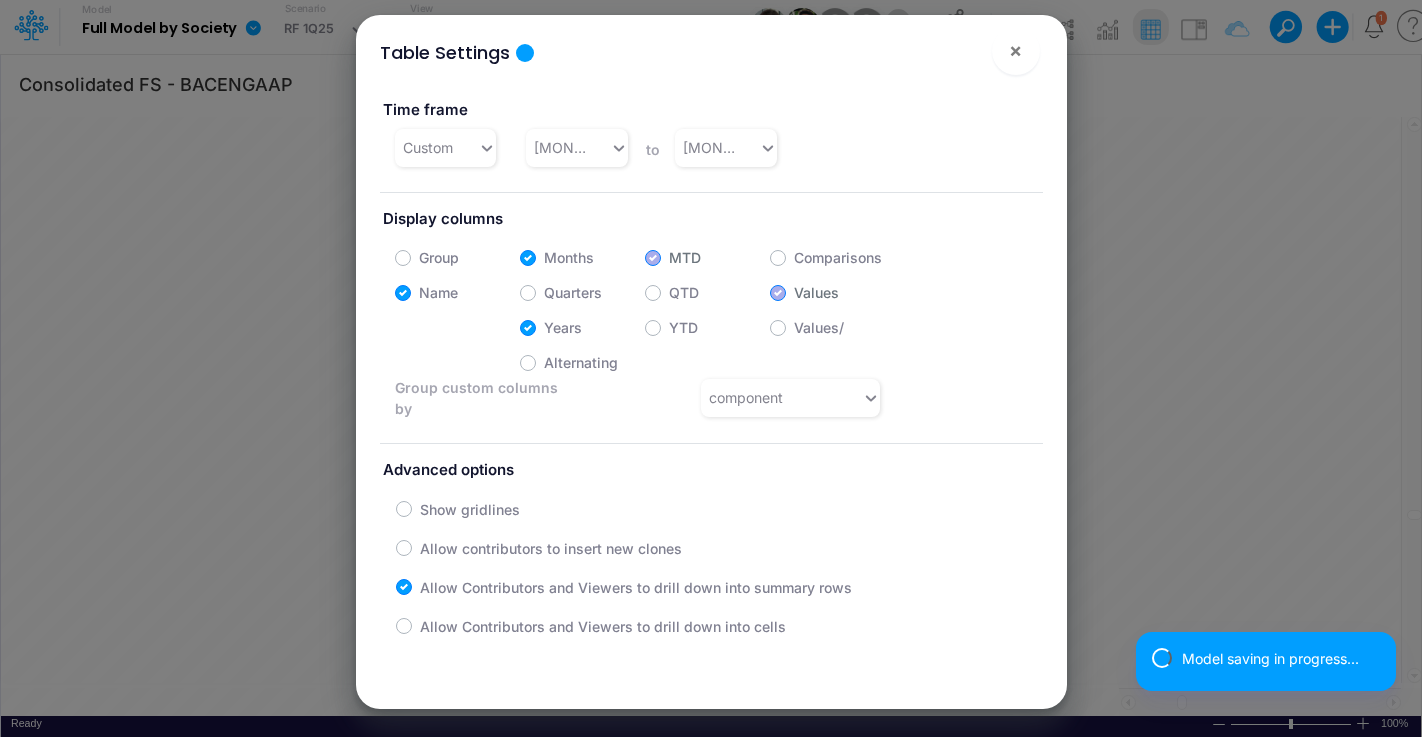 click on "QTD" at bounding box center (684, 292) 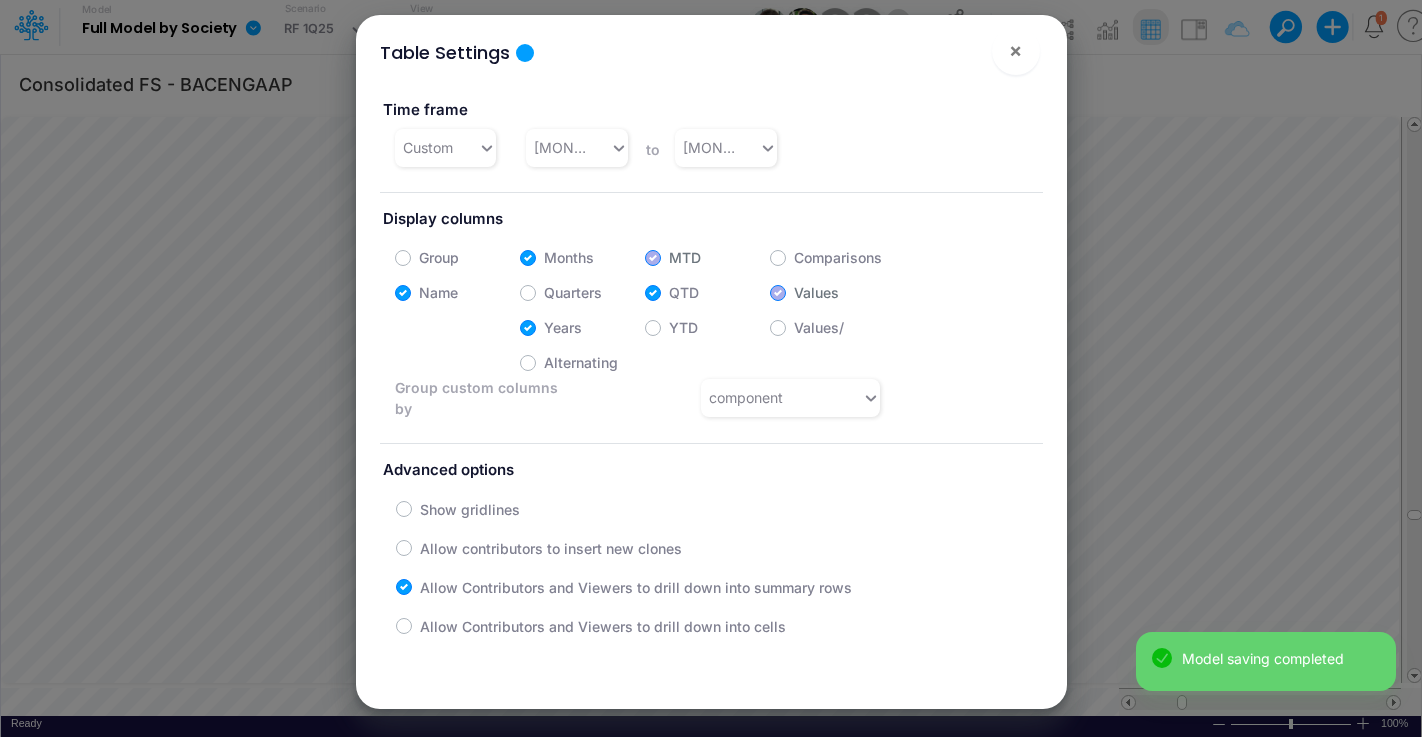 click on "QTD" at bounding box center (684, 292) 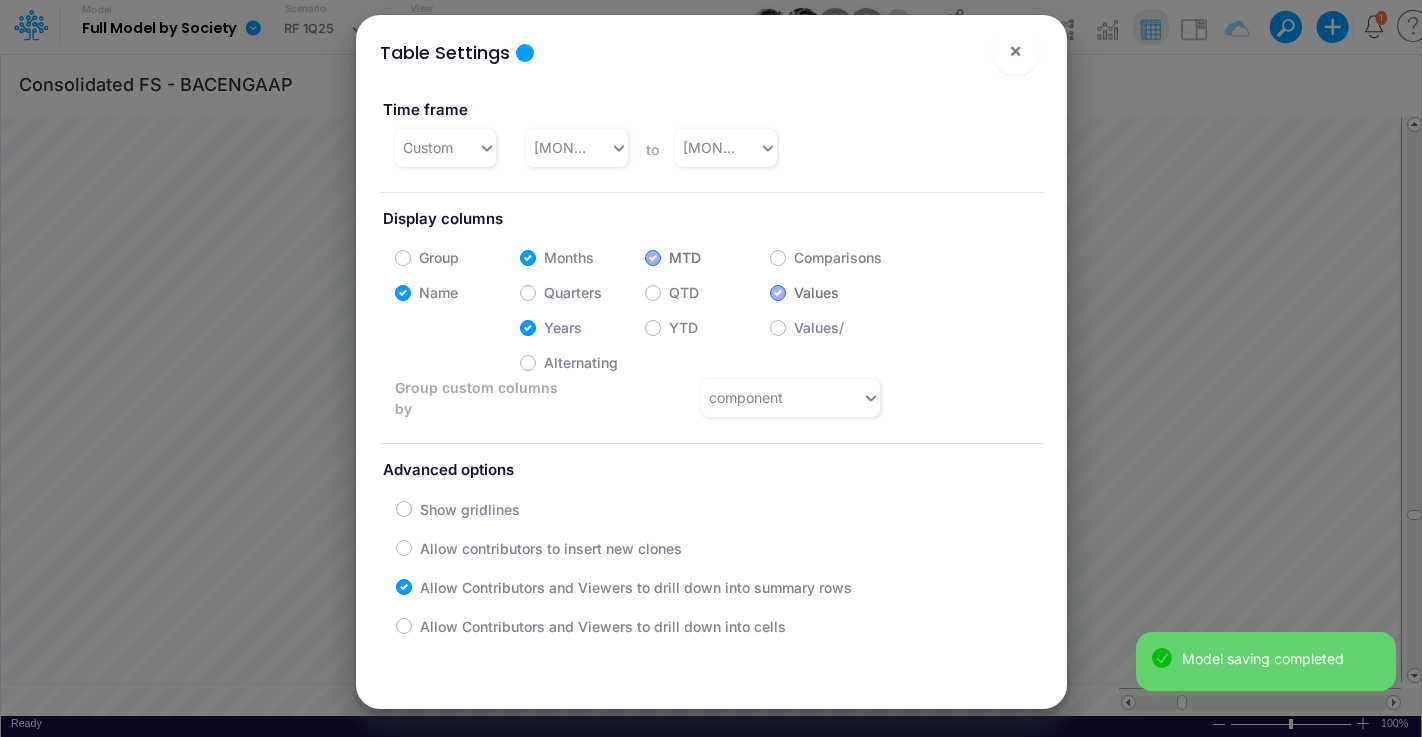 checkbox on "false" 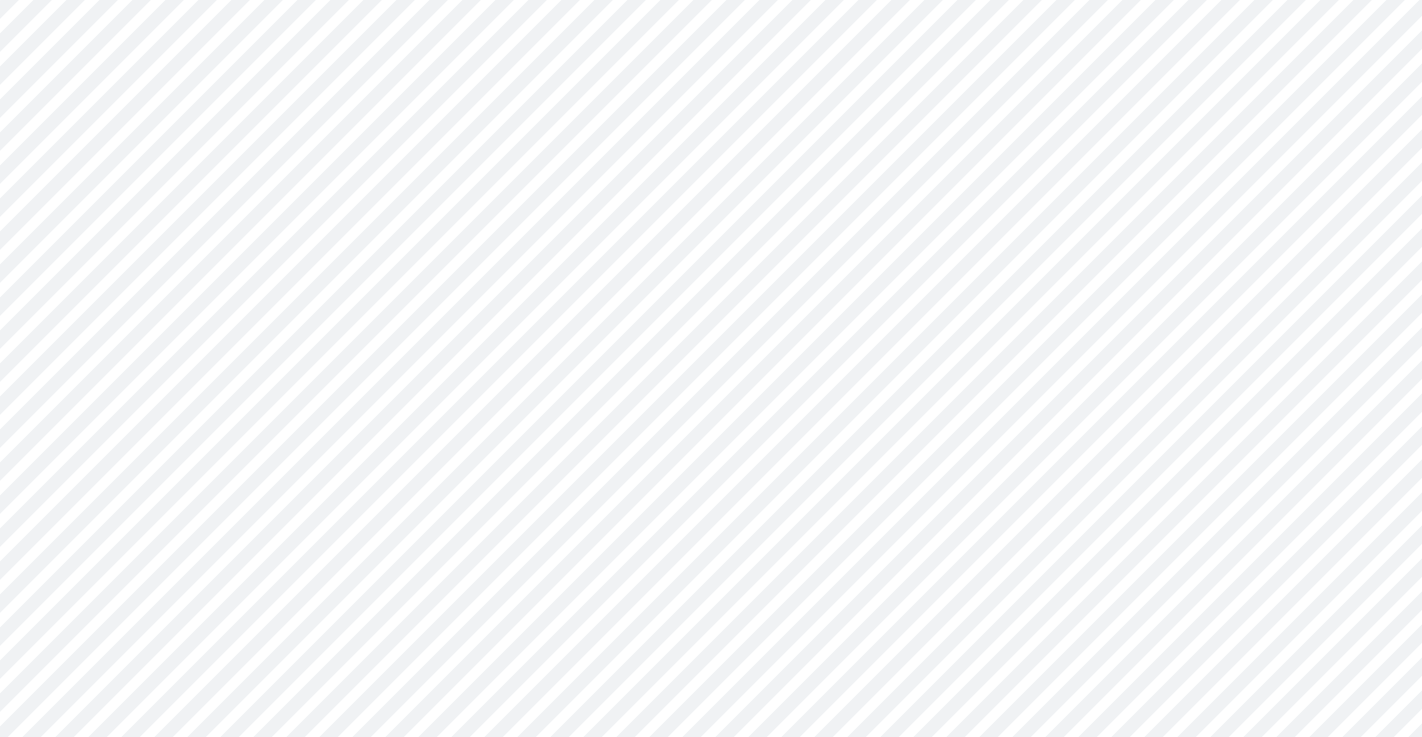 scroll, scrollTop: 0, scrollLeft: 0, axis: both 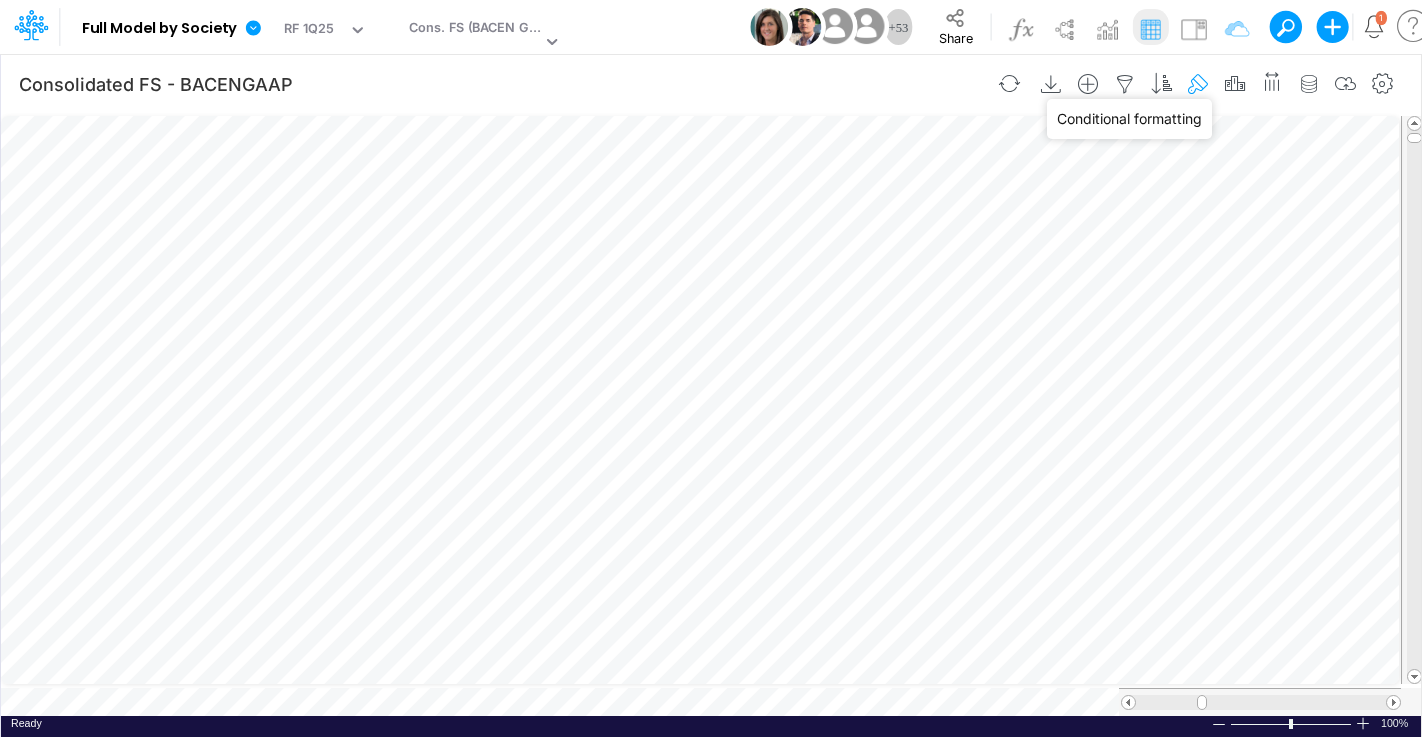 click at bounding box center (1199, 84) 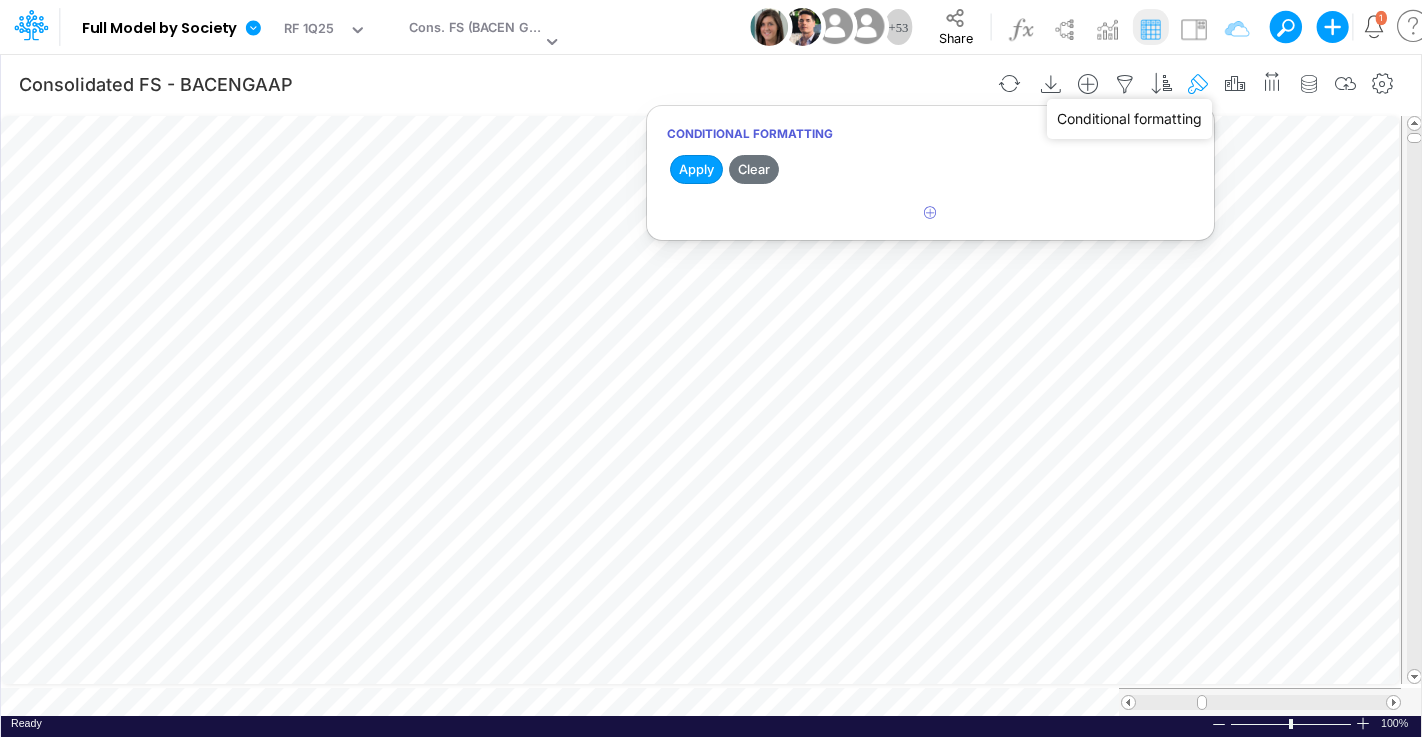 click at bounding box center (1199, 84) 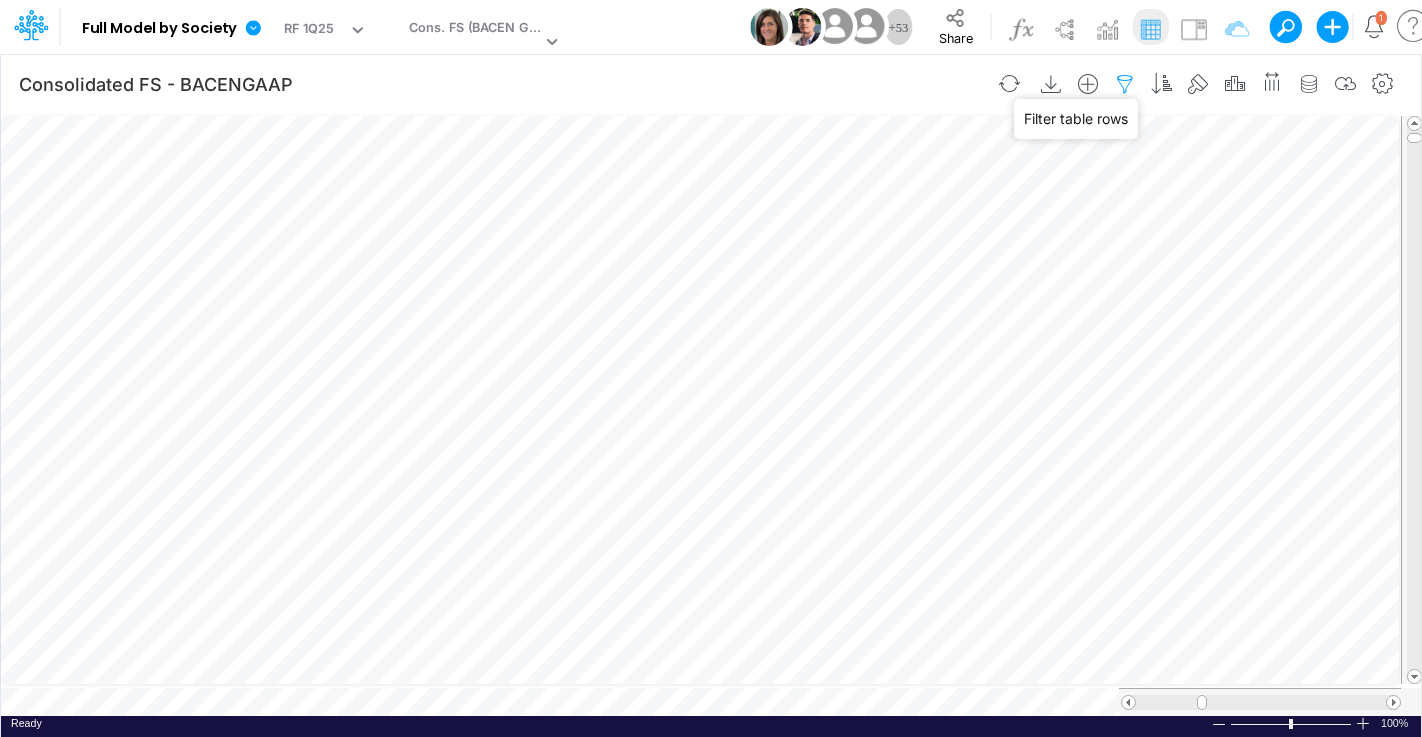 click at bounding box center [1125, 84] 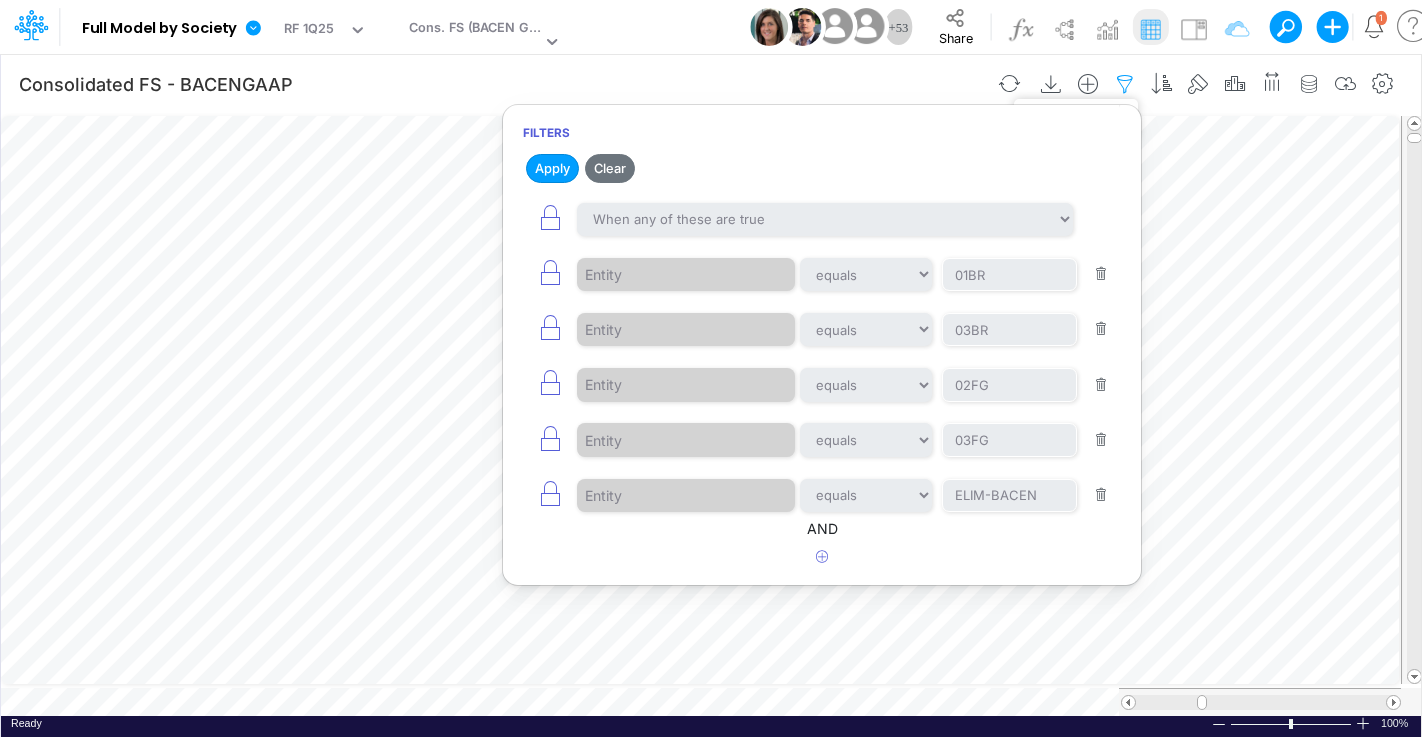 click at bounding box center (1125, 84) 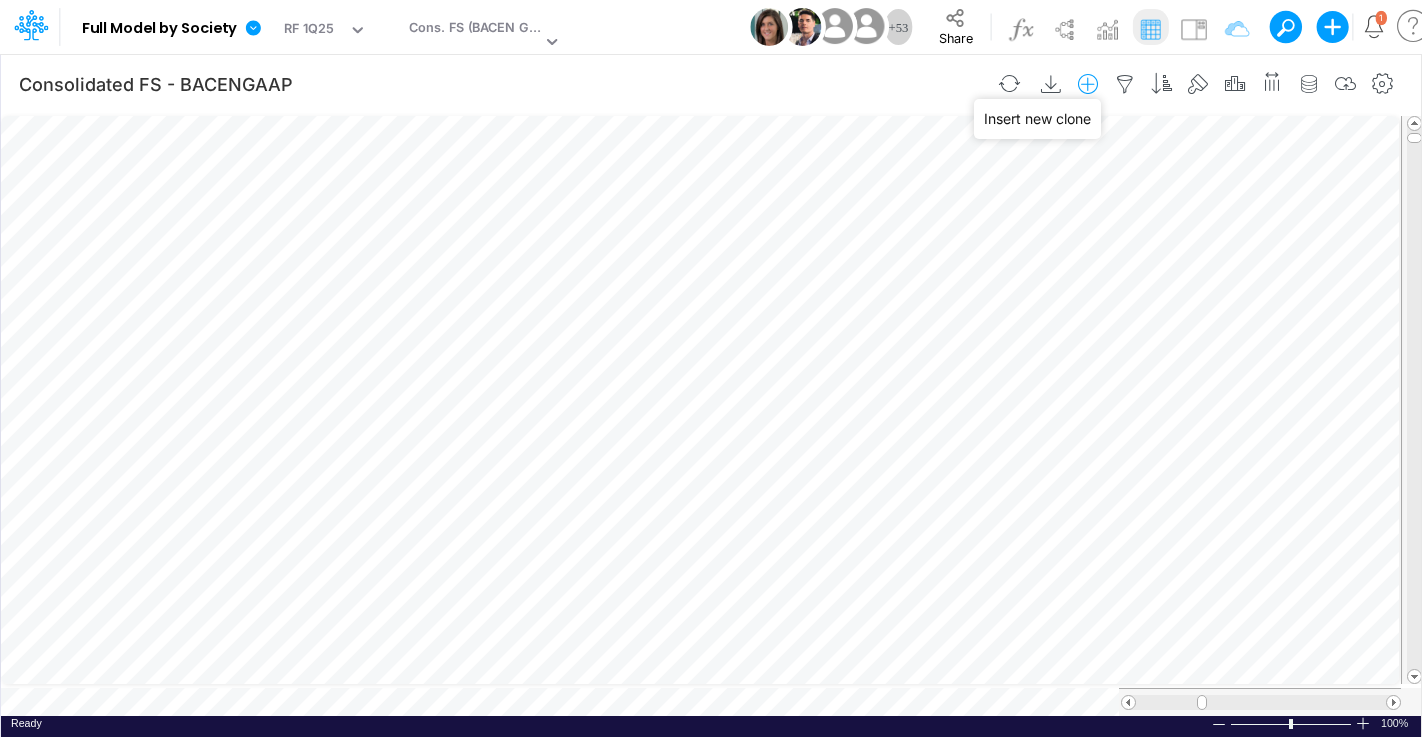 click at bounding box center (1088, 84) 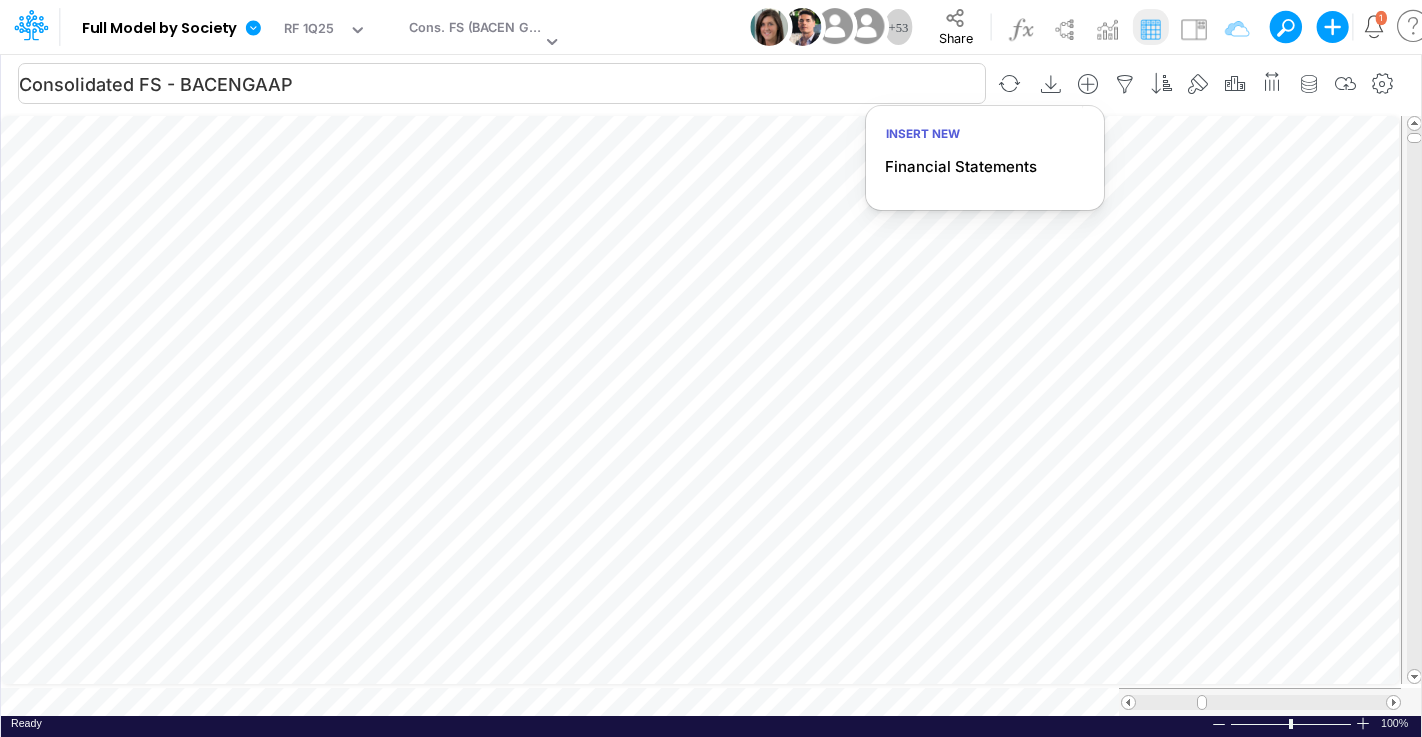 click on "Consolidated FS - [BRAND]" at bounding box center (502, 83) 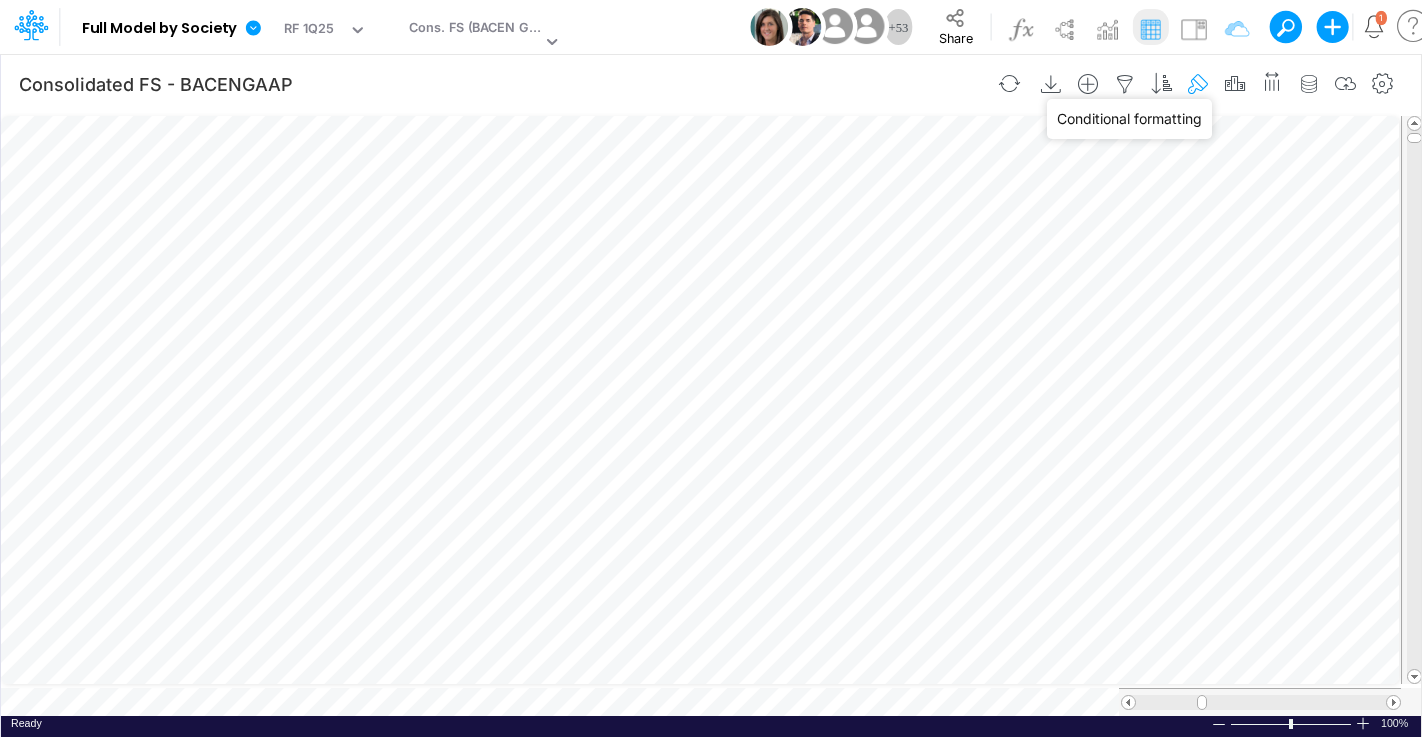 click at bounding box center [1199, 84] 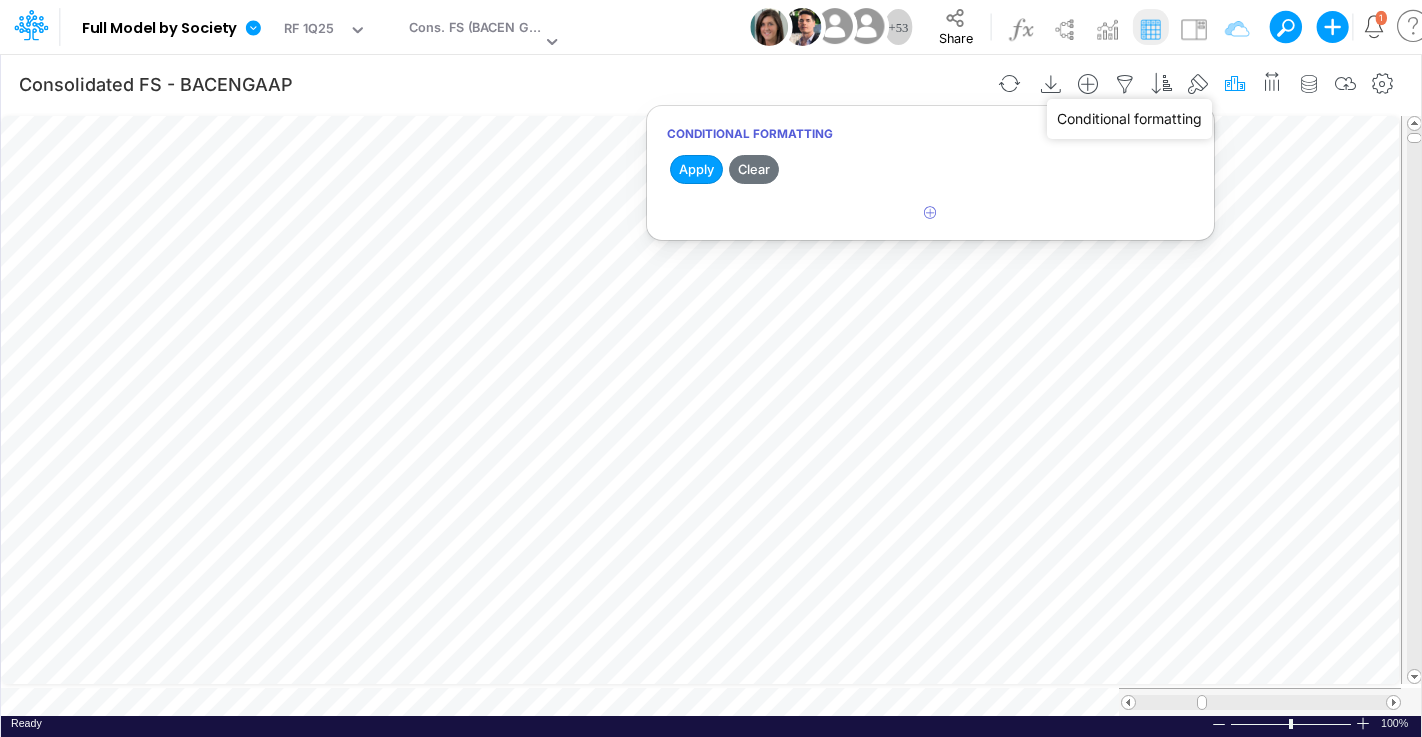 drag, startPoint x: 1193, startPoint y: 87, endPoint x: 1238, endPoint y: 83, distance: 45.17743 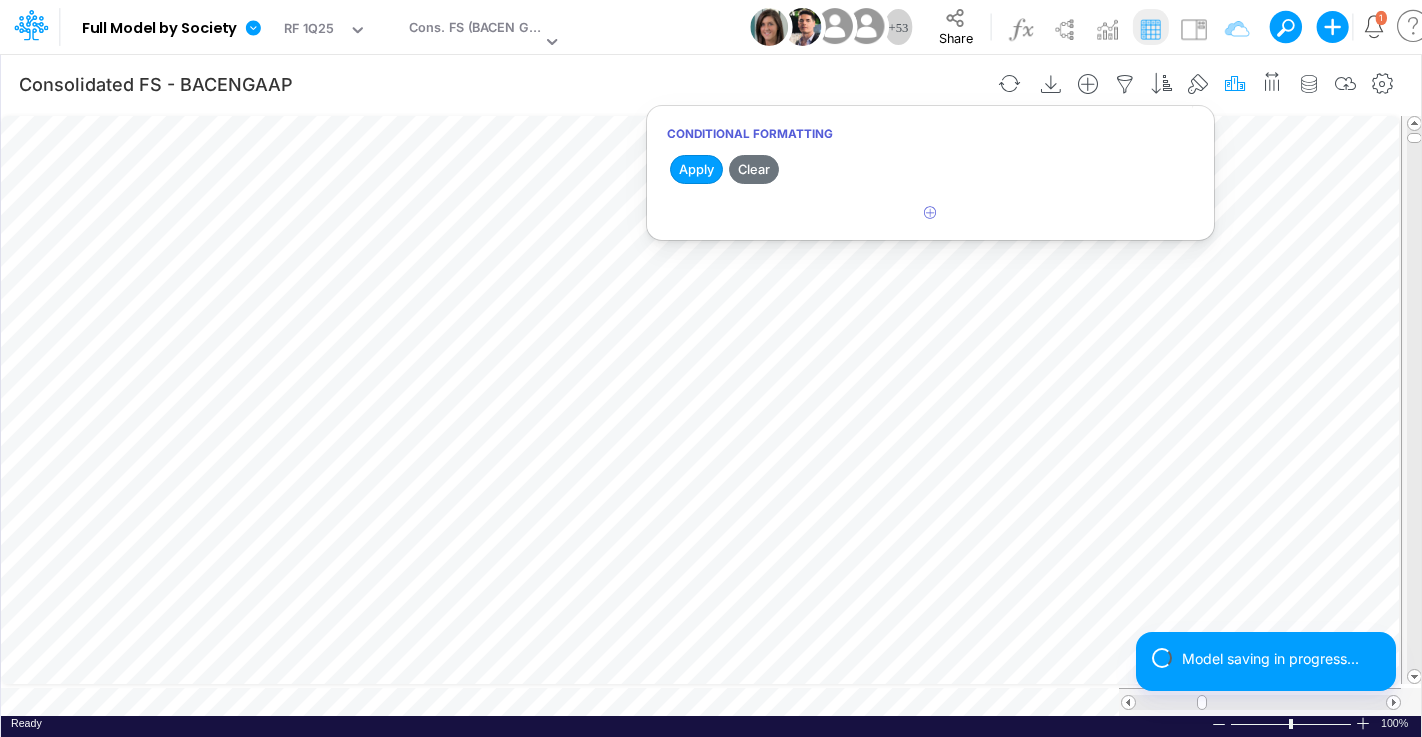 scroll, scrollTop: 10, scrollLeft: 2, axis: both 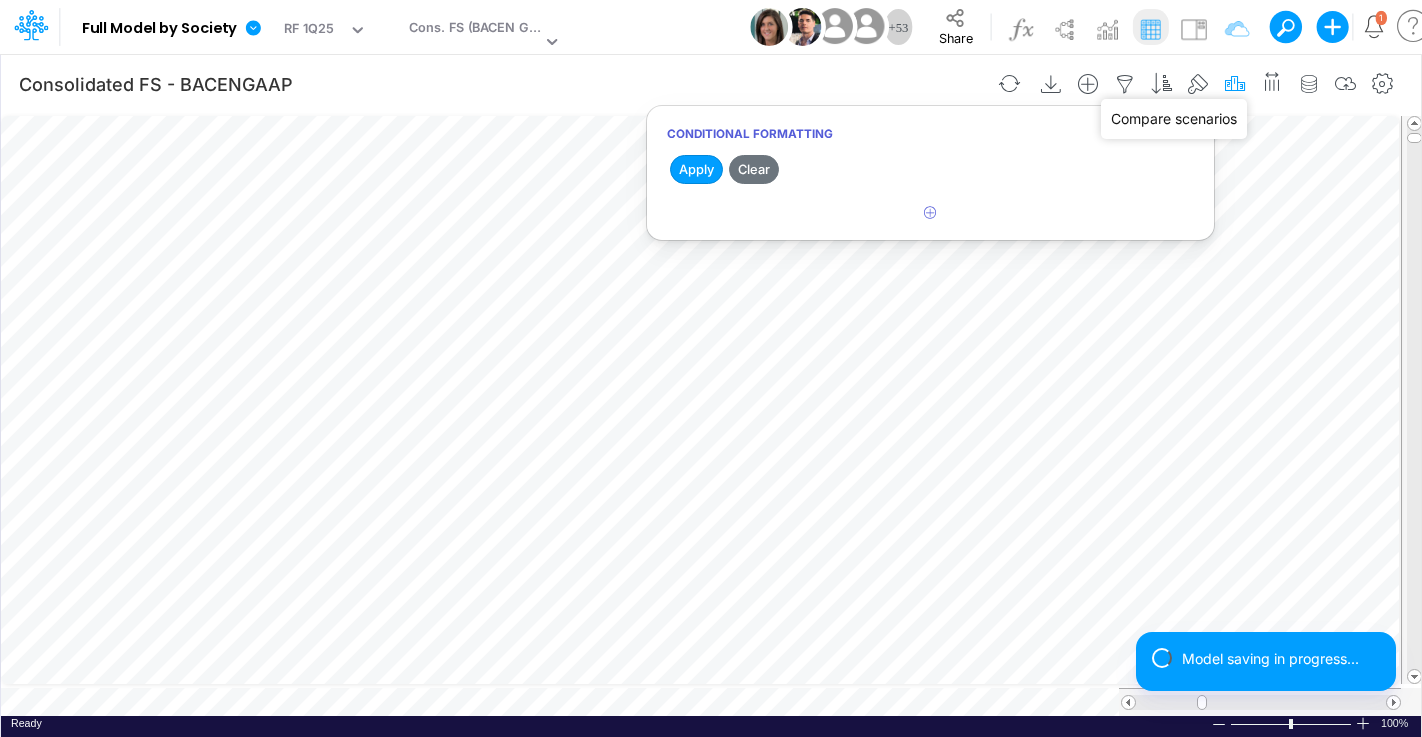 click at bounding box center (1235, 84) 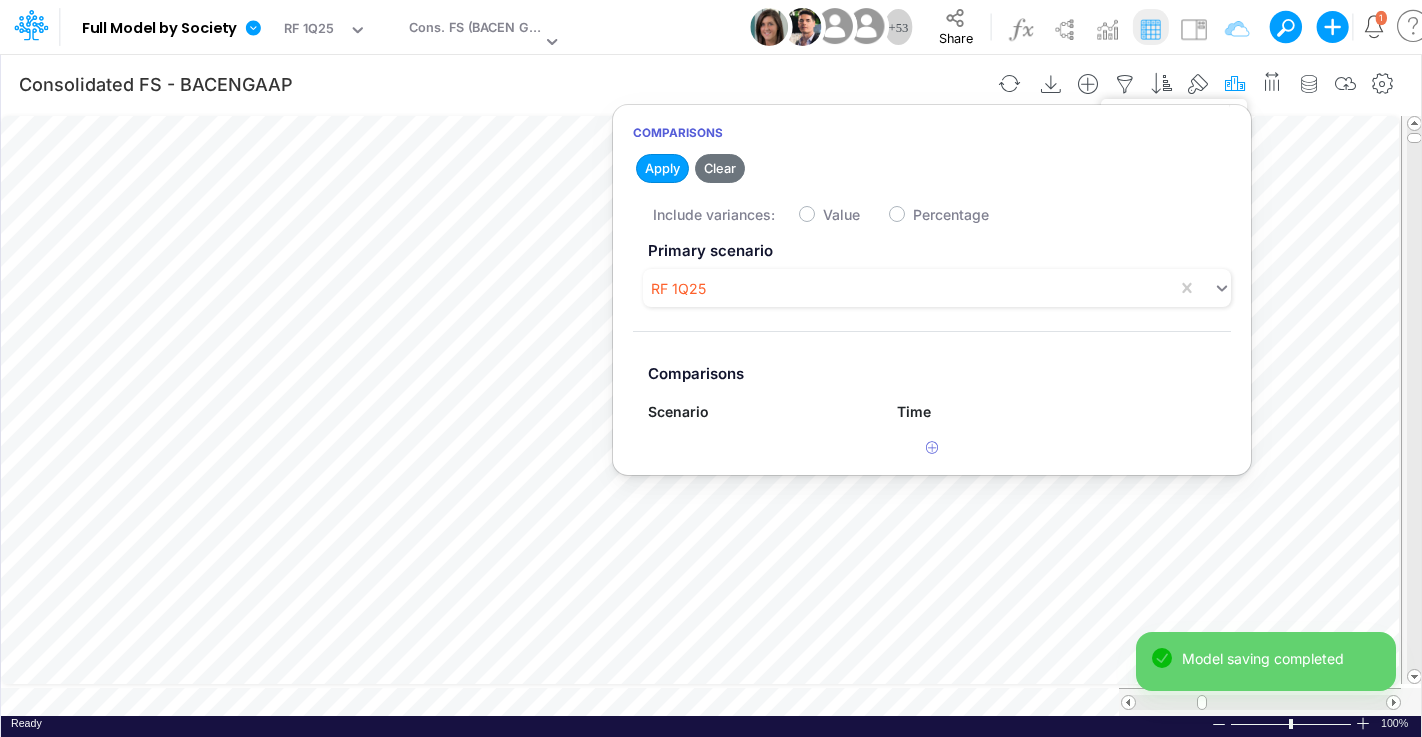 click at bounding box center (1235, 84) 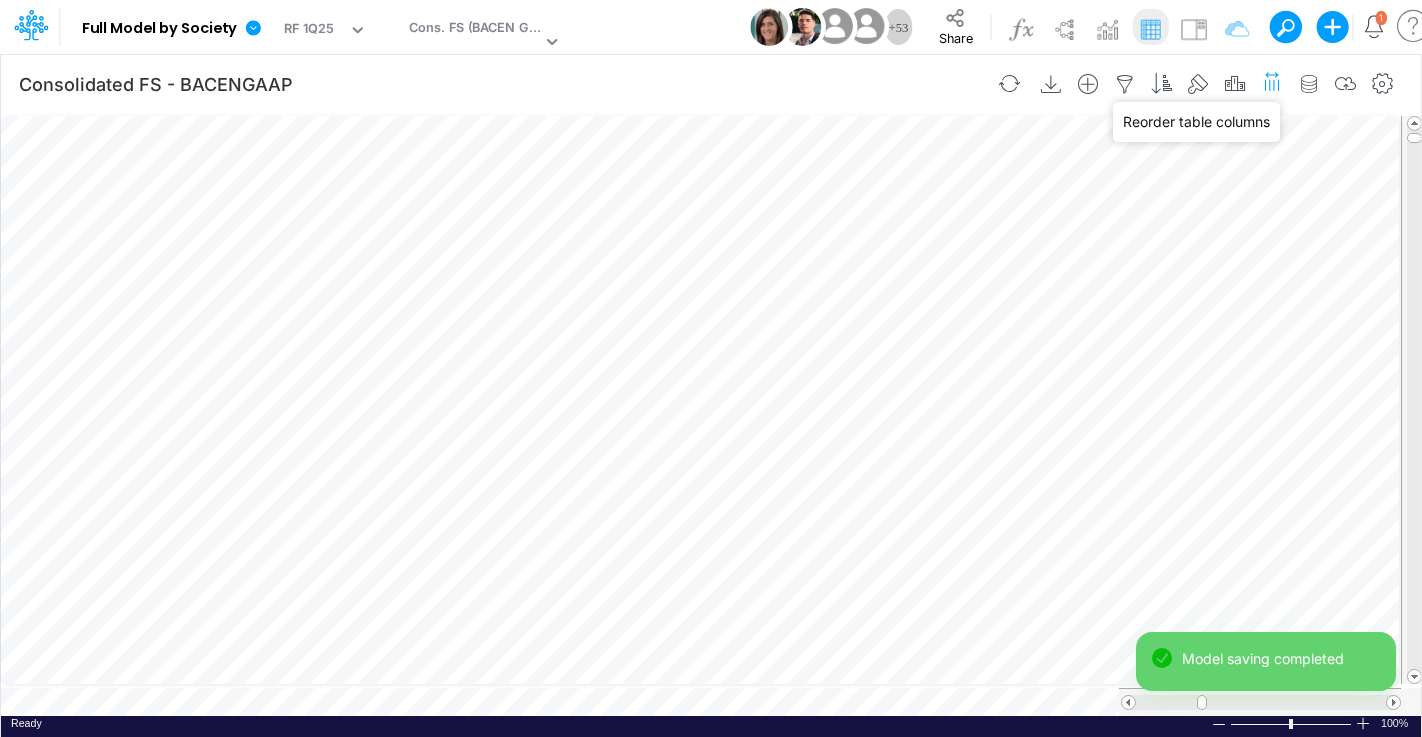 click at bounding box center [1272, 81] 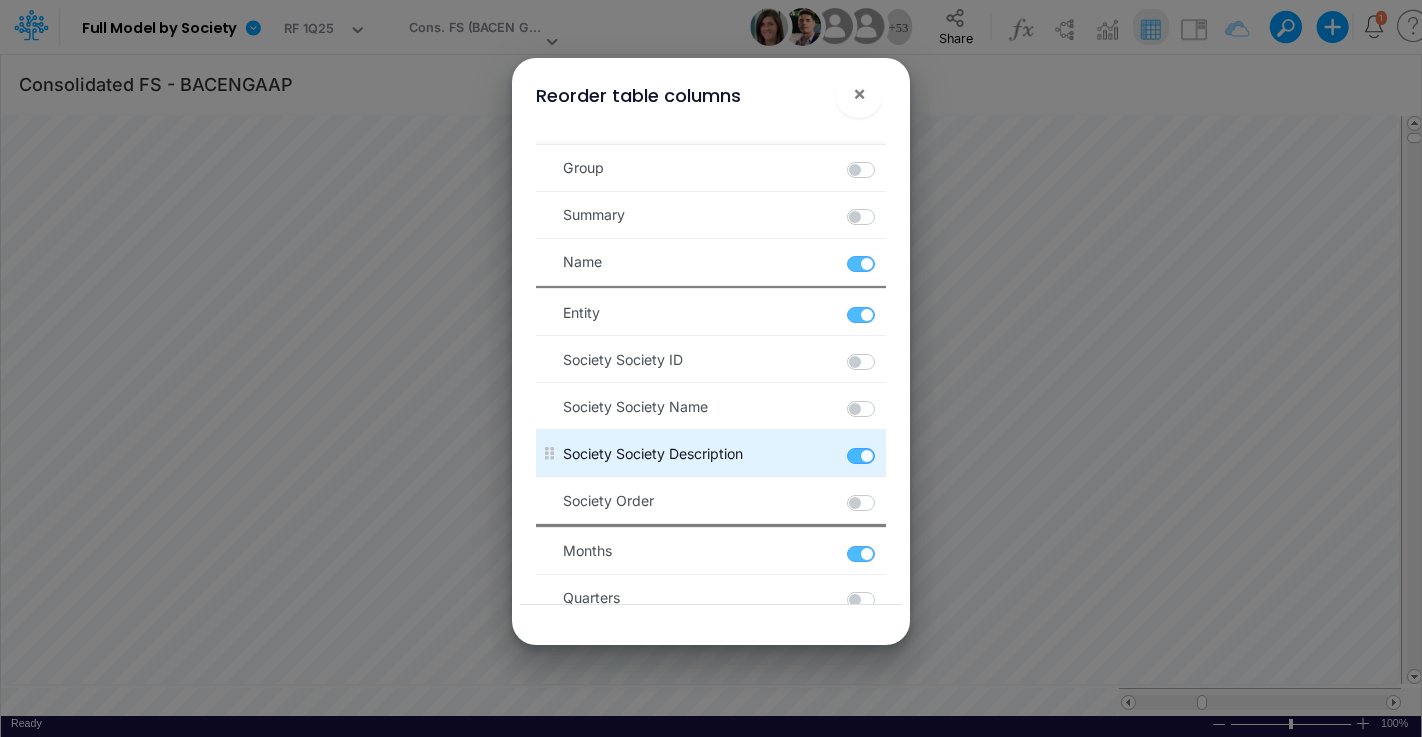 scroll, scrollTop: 375, scrollLeft: 0, axis: vertical 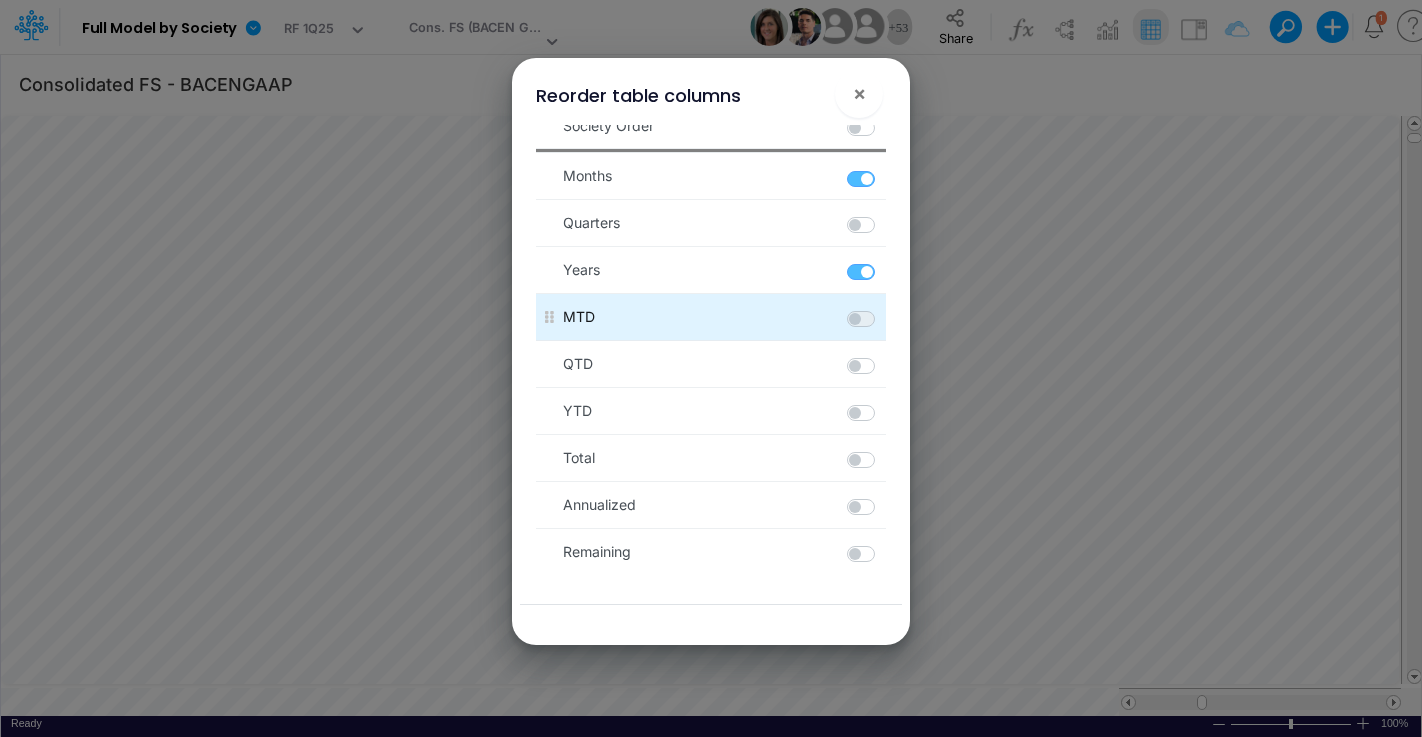 click at bounding box center (884, 309) 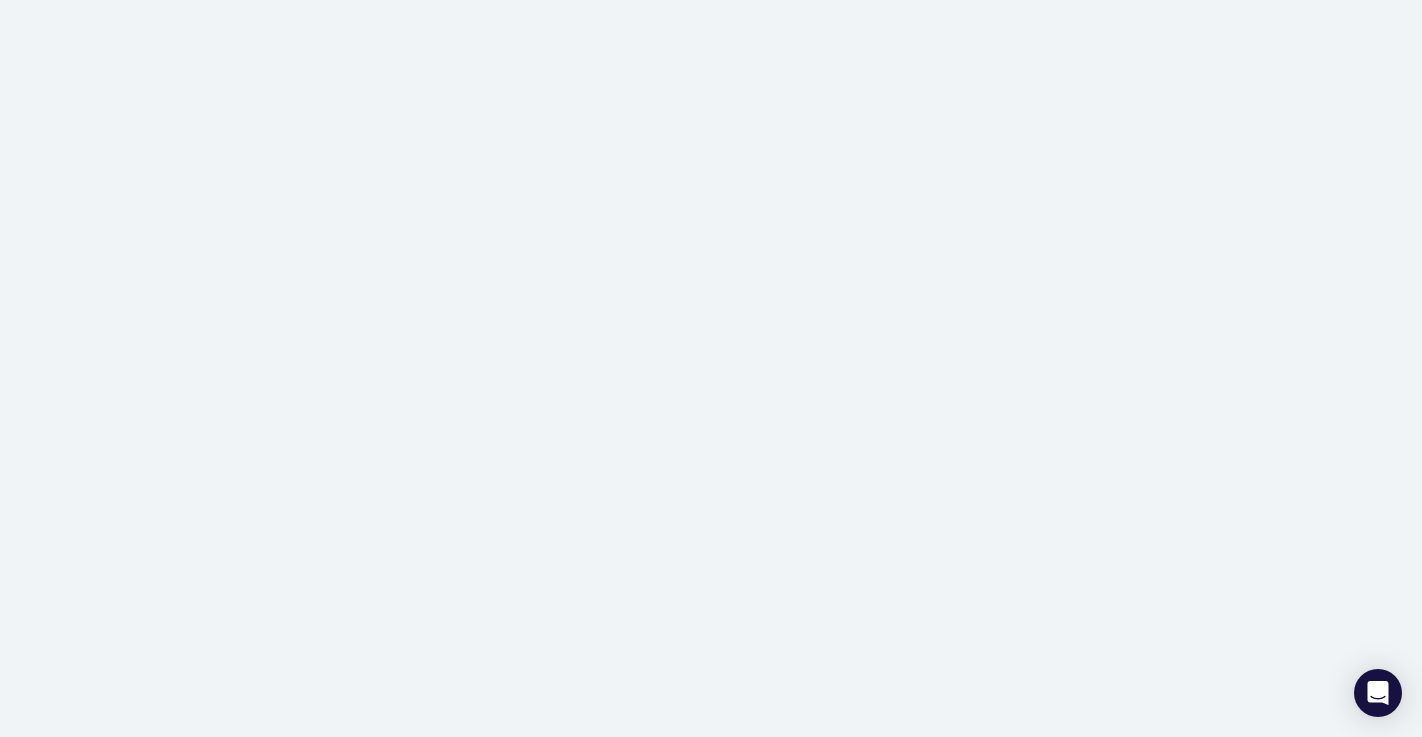 scroll, scrollTop: 0, scrollLeft: 0, axis: both 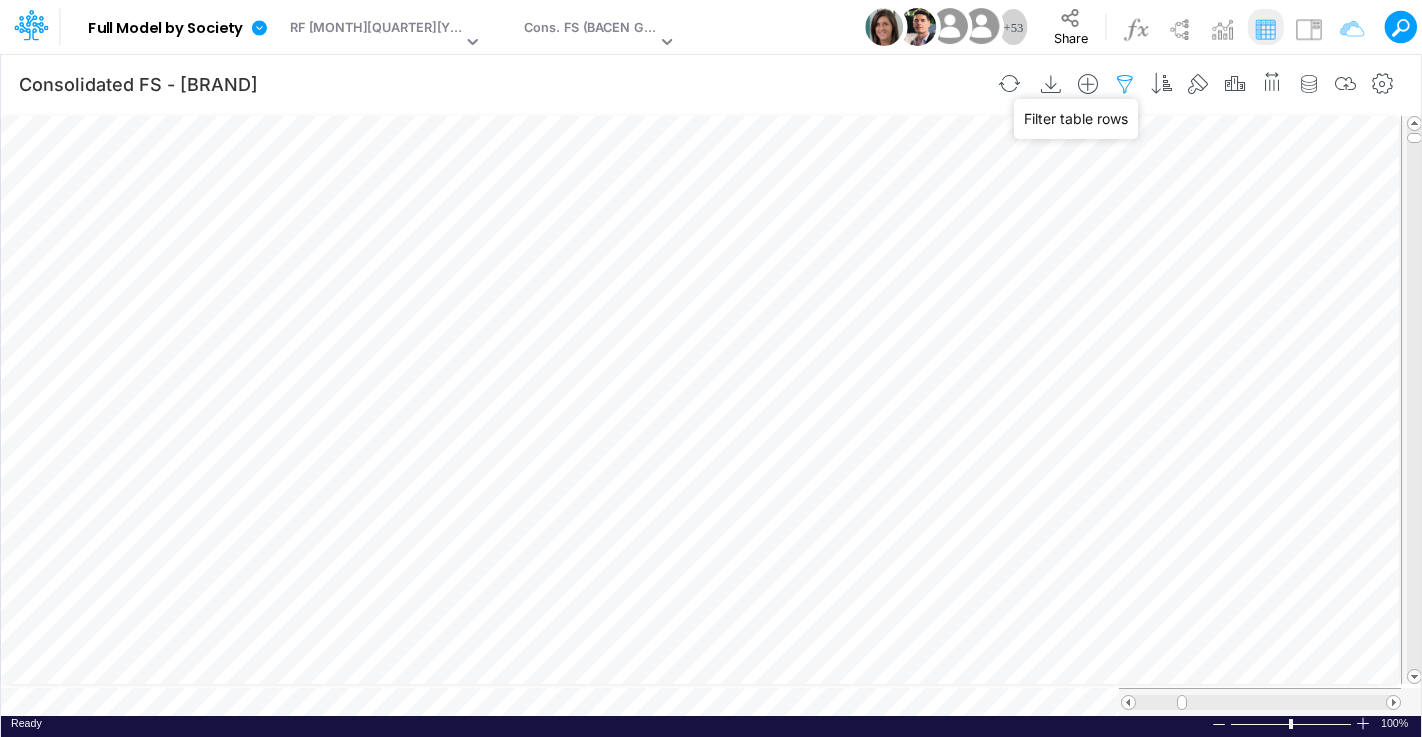 click at bounding box center [1125, 84] 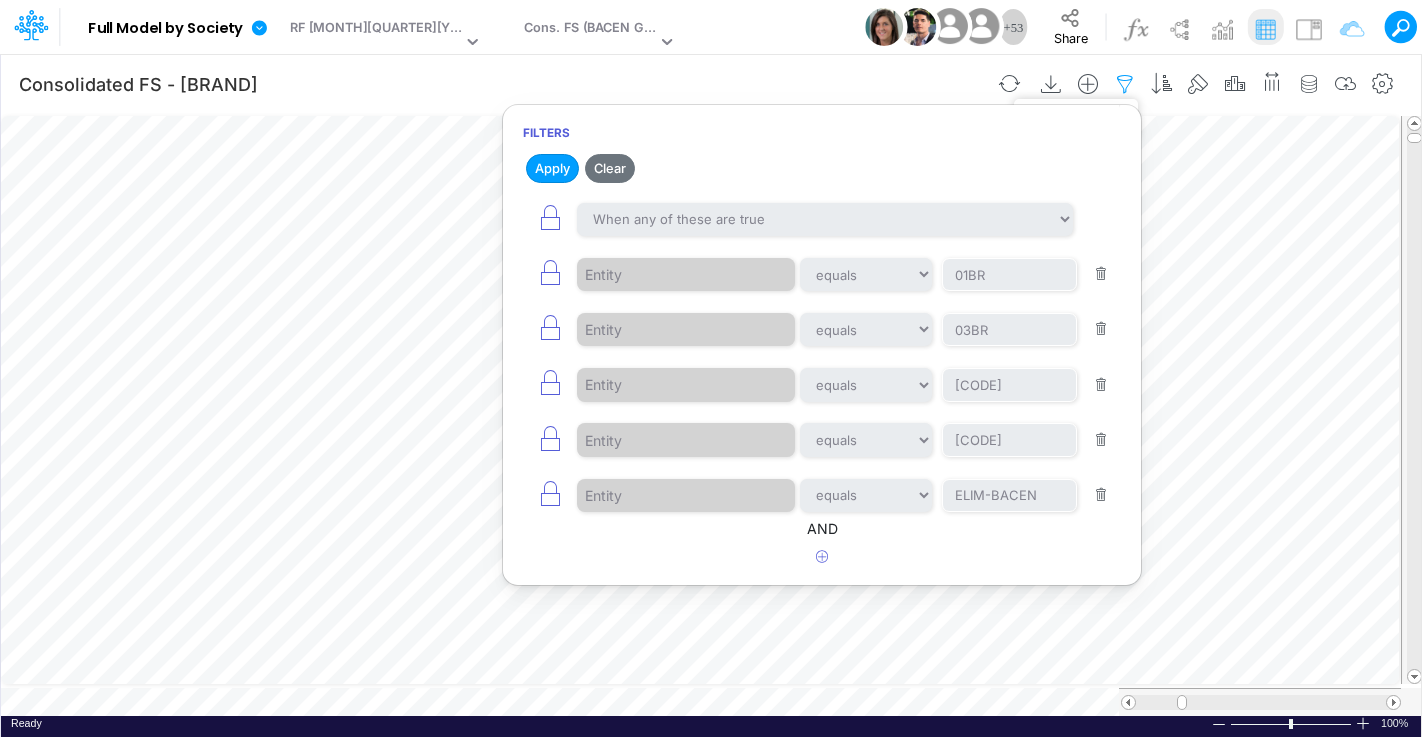 click at bounding box center (1125, 84) 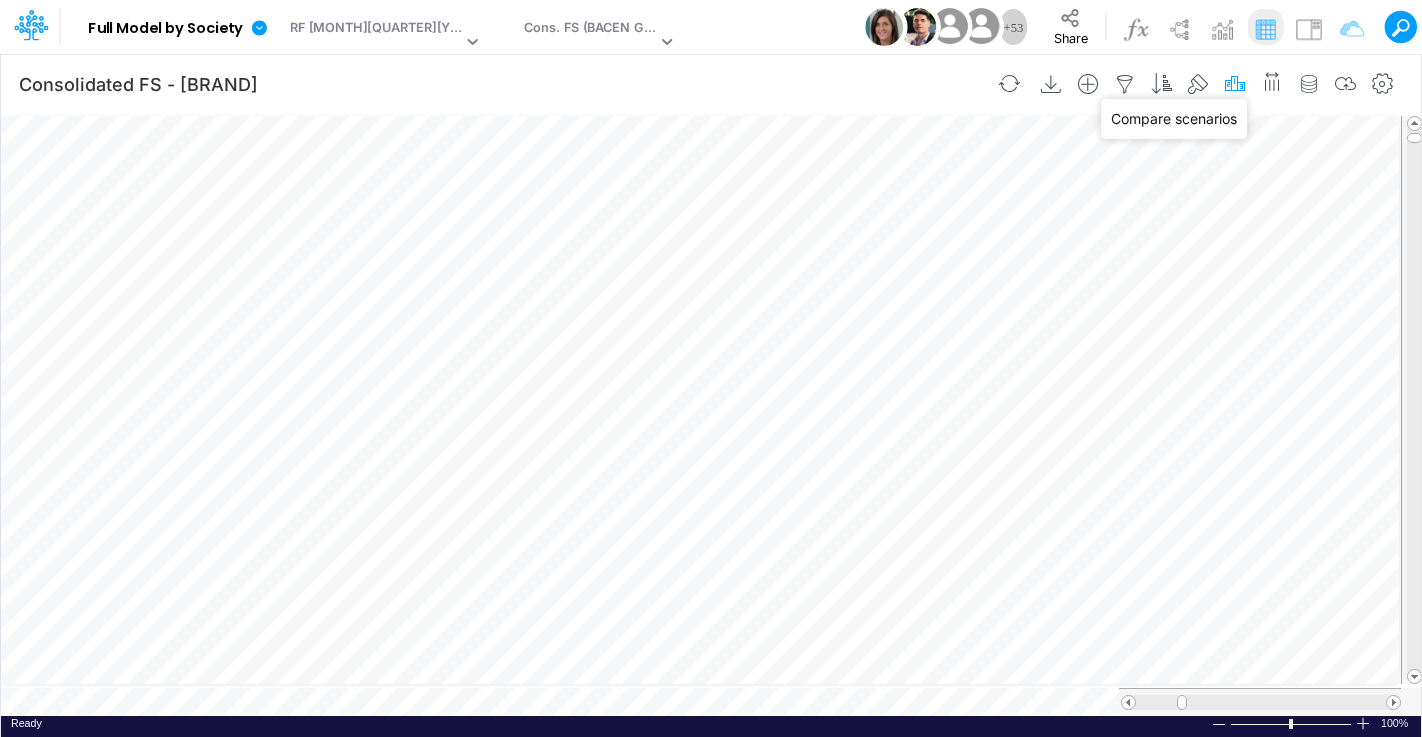 click at bounding box center (1235, 84) 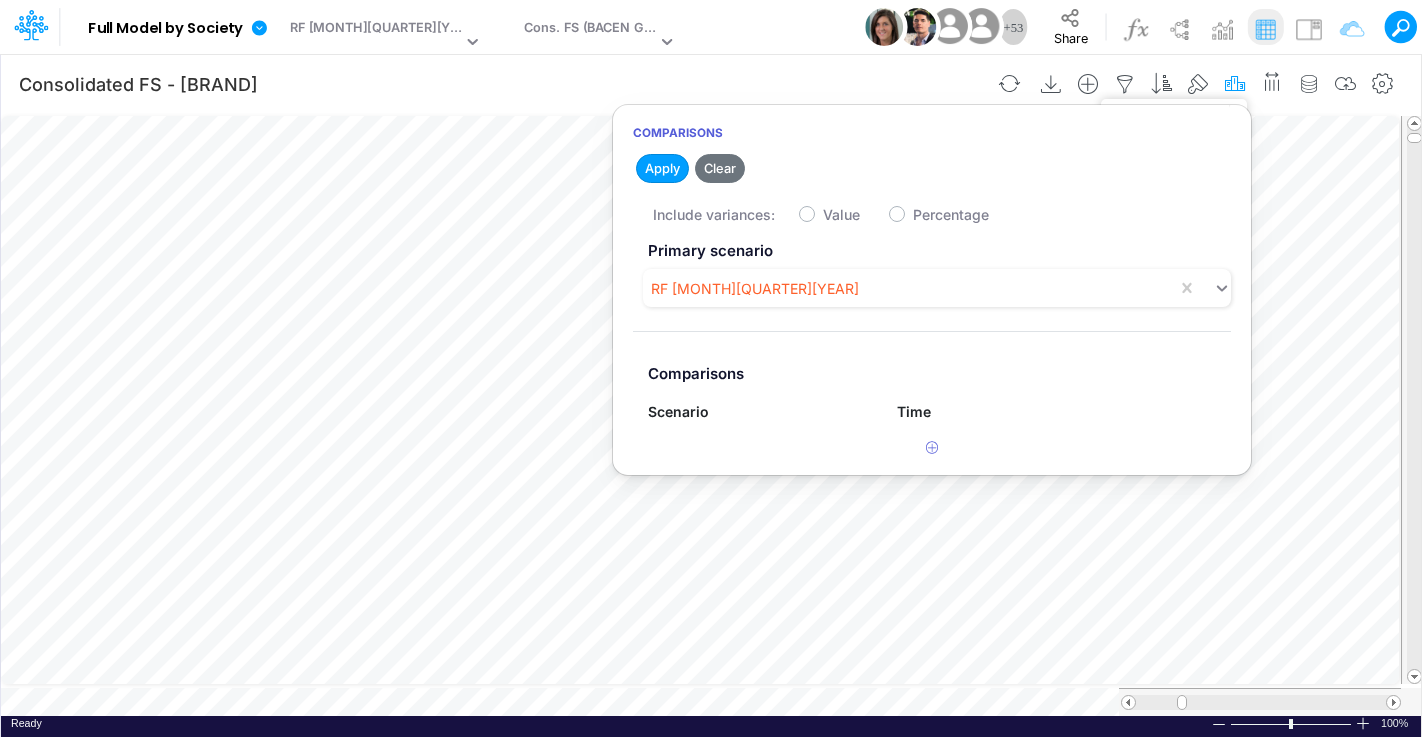 click at bounding box center (1235, 84) 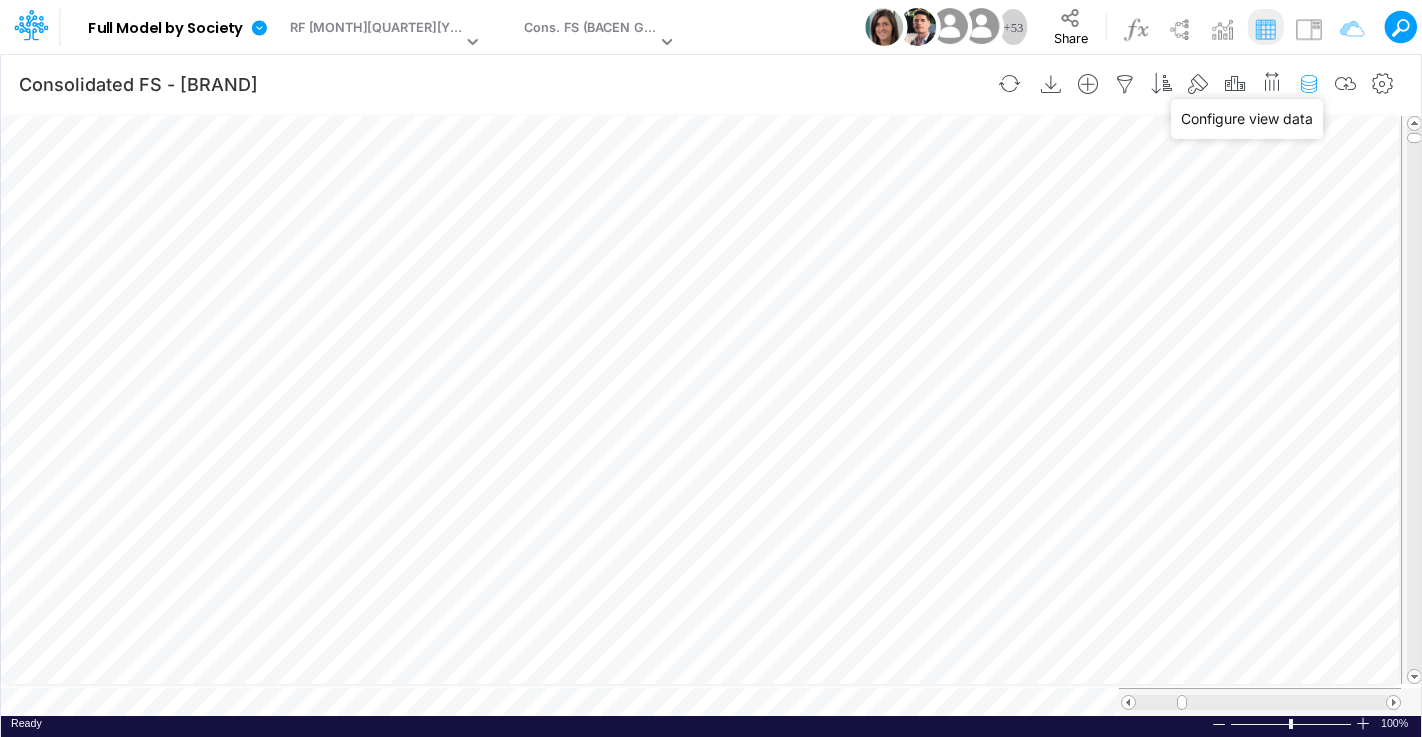 click at bounding box center (1309, 84) 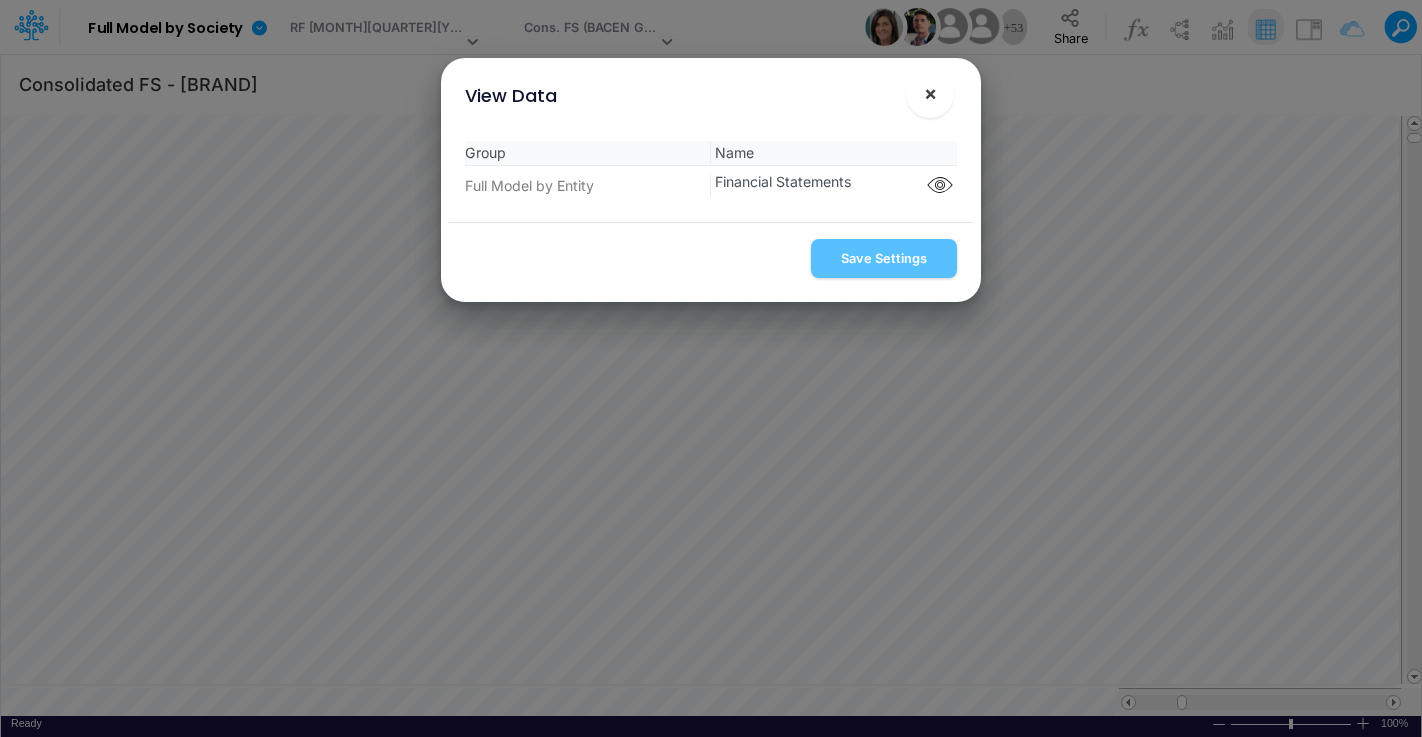click on "×" at bounding box center [930, 93] 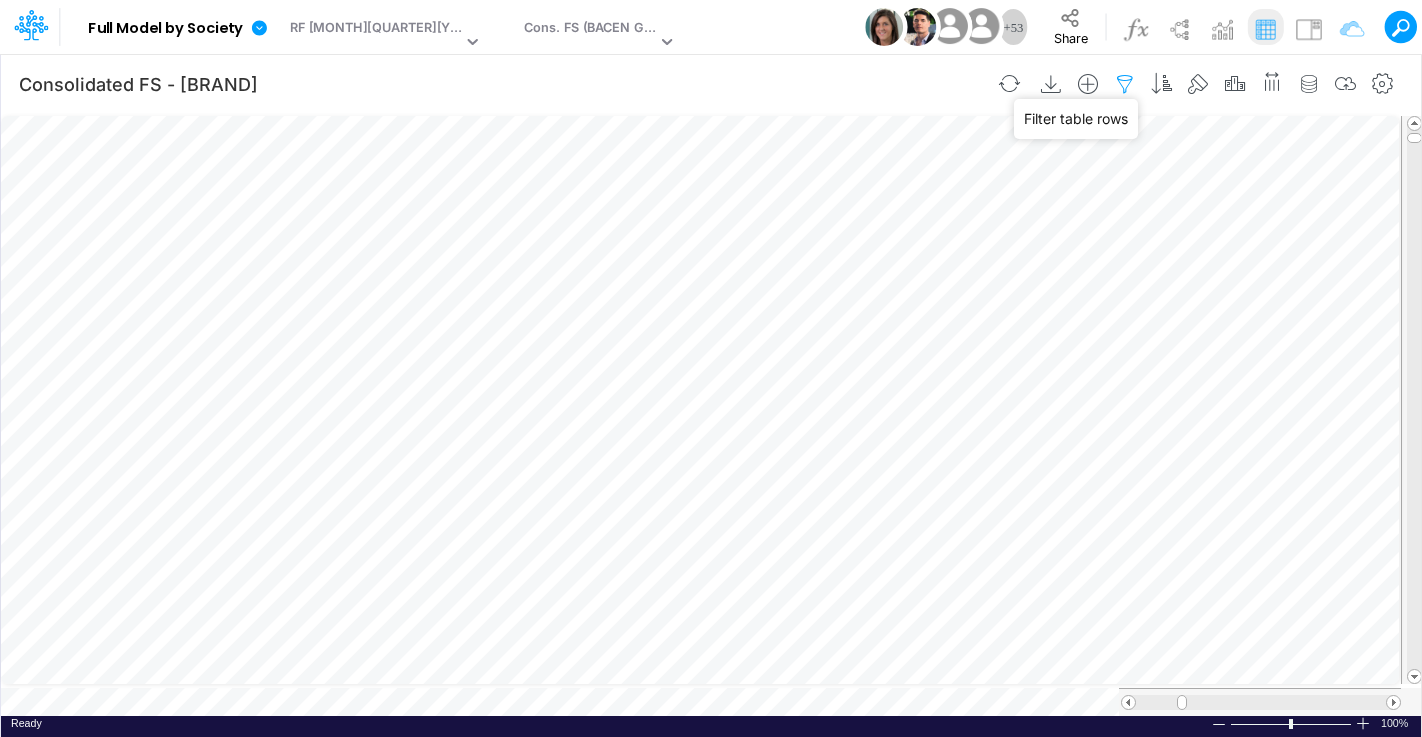 click at bounding box center [1125, 84] 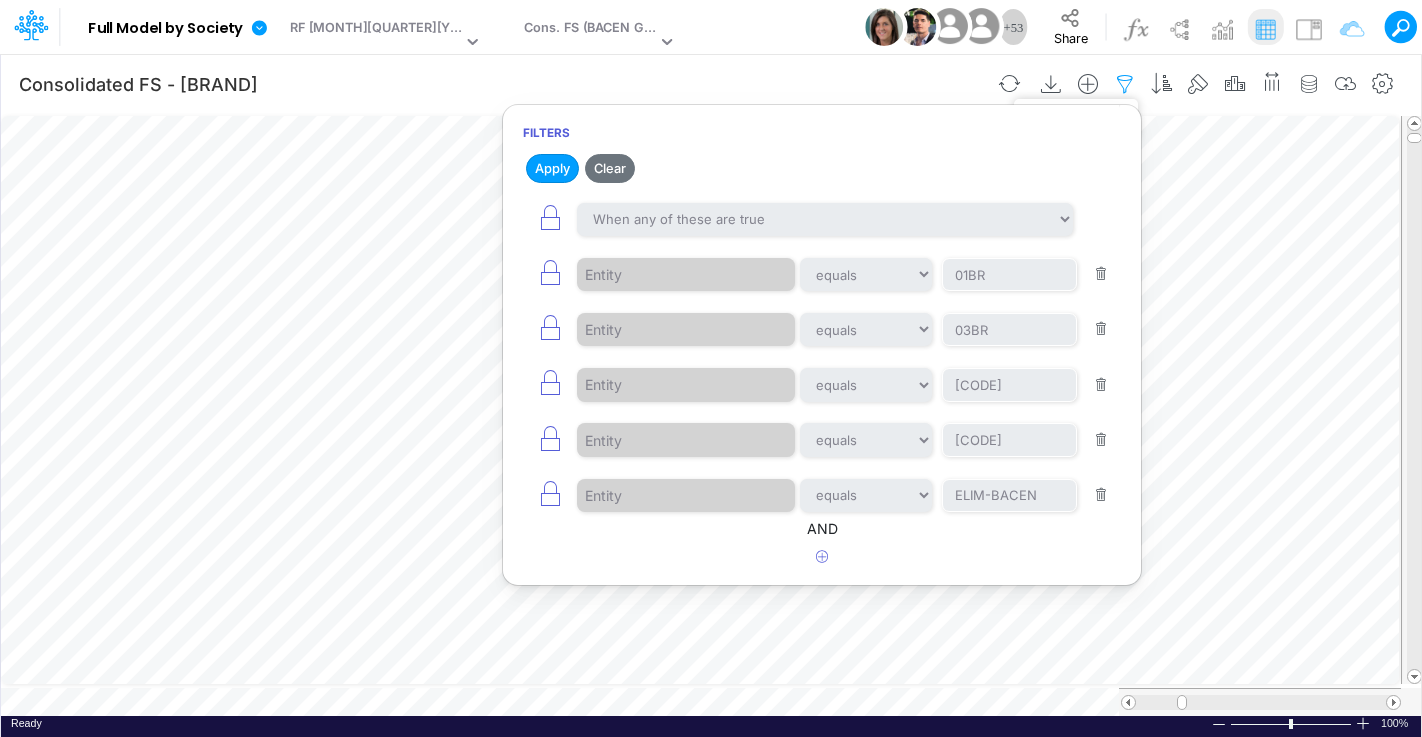 click at bounding box center (1125, 84) 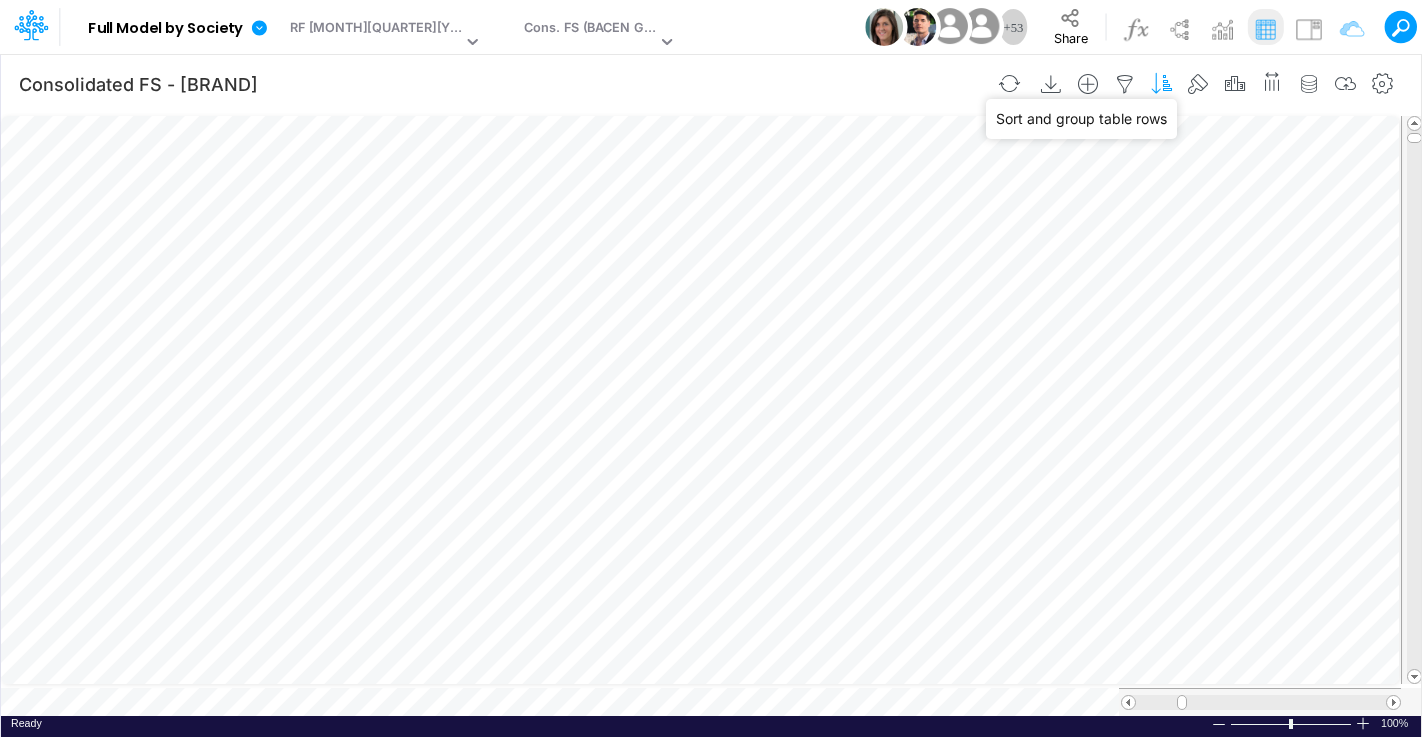 click at bounding box center (1162, 84) 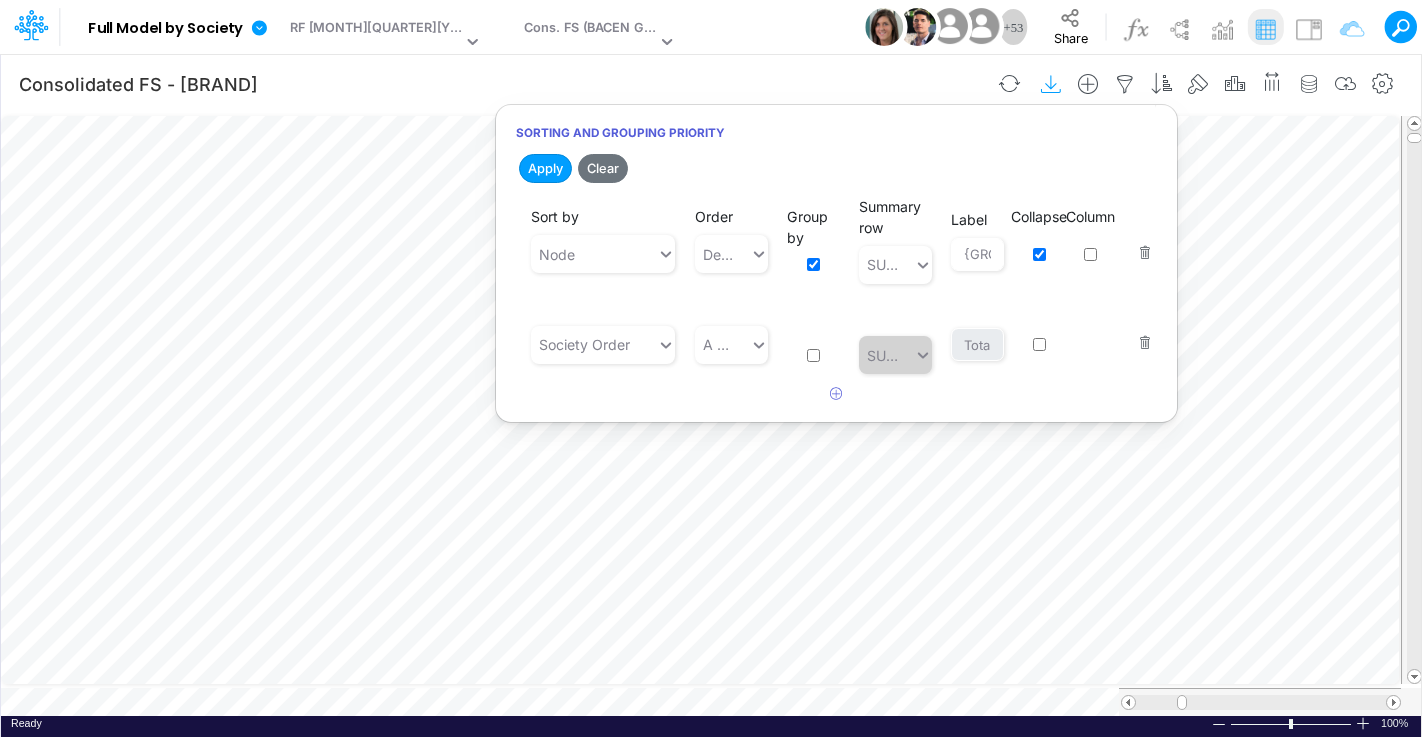 click at bounding box center (1052, 84) 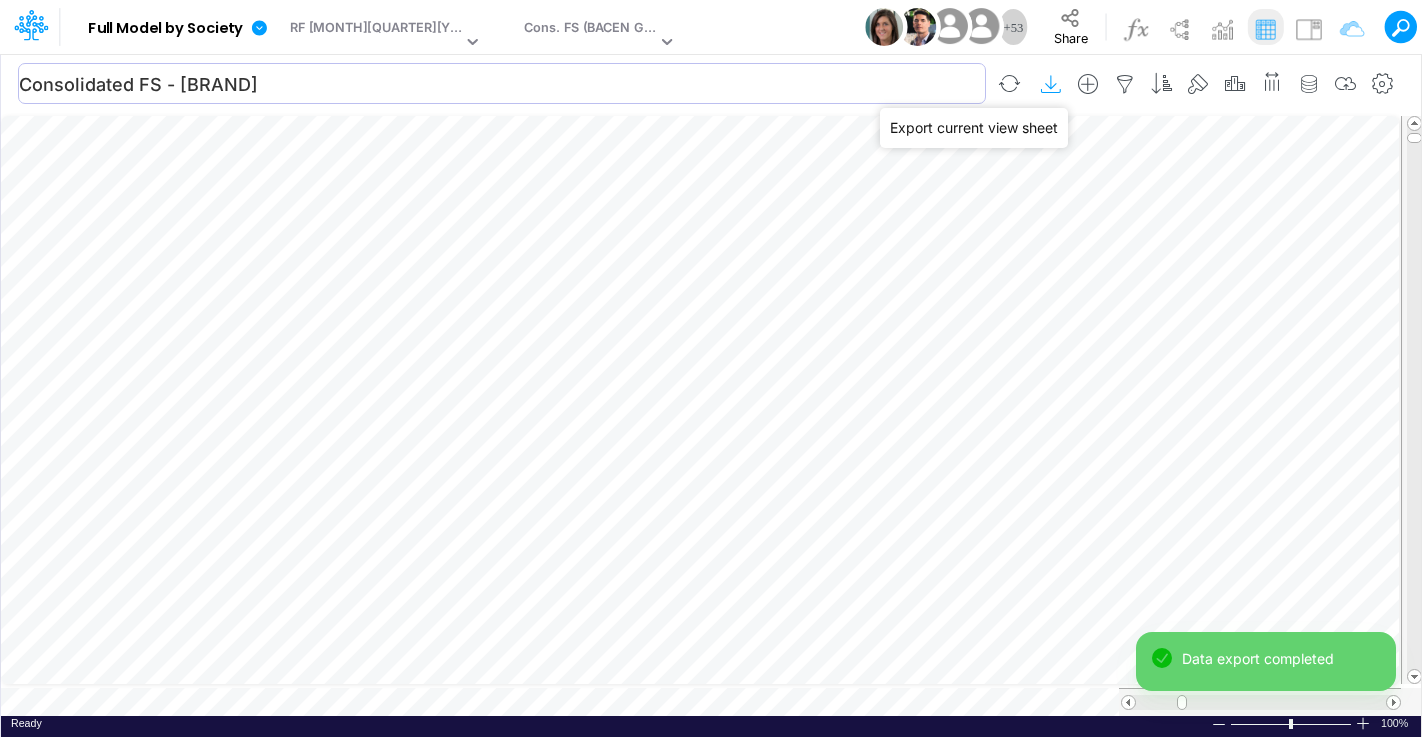 click on "Consolidated FS - [BRAND]" at bounding box center [502, 83] 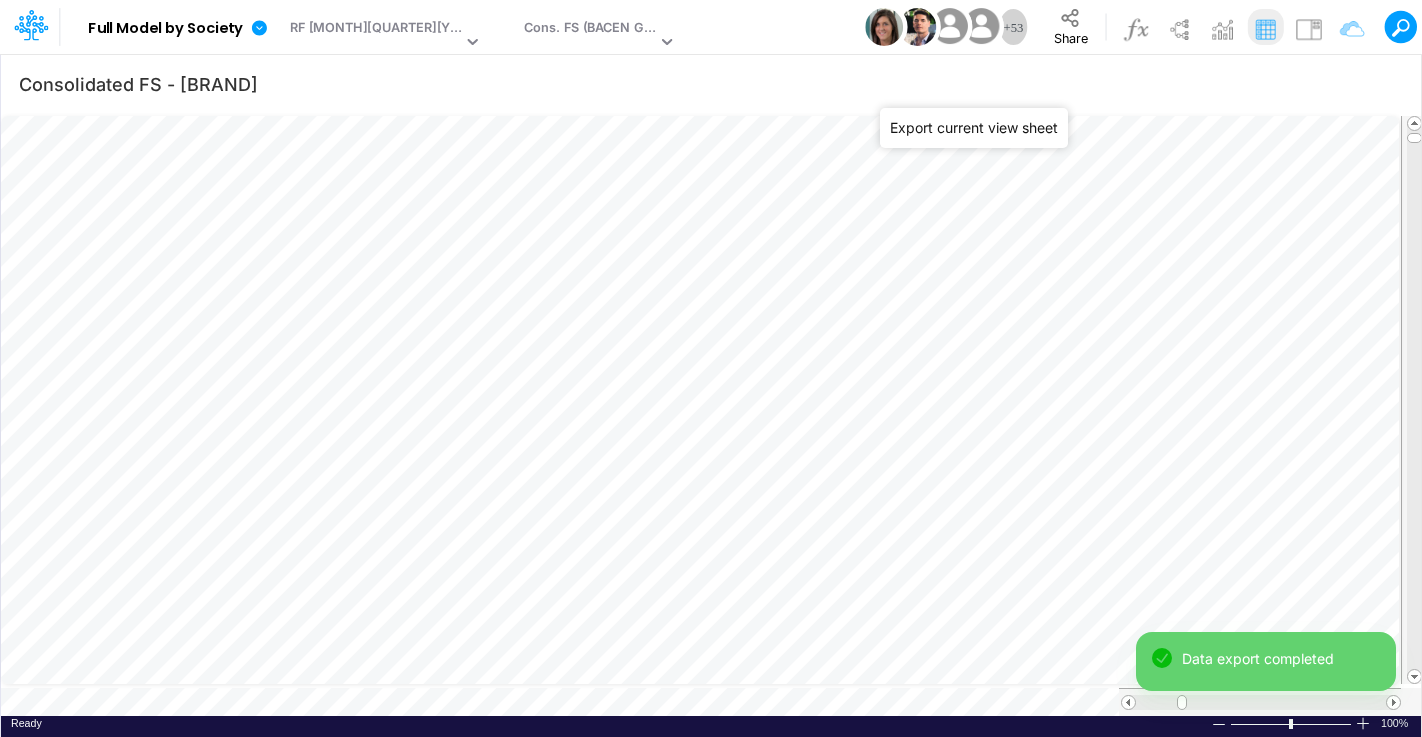 click on "Model Full Model by Society Edit model settings Duplicate Import [BRAND] [BRAND] Data Export Excel View model info Scenario RF [MONTH][QUARTER][YEAR] View Cons. FS ([BRAND]) + 53 Share Create new model Blank Model Use a template 1 My profile settings Log out" at bounding box center (813, 27) 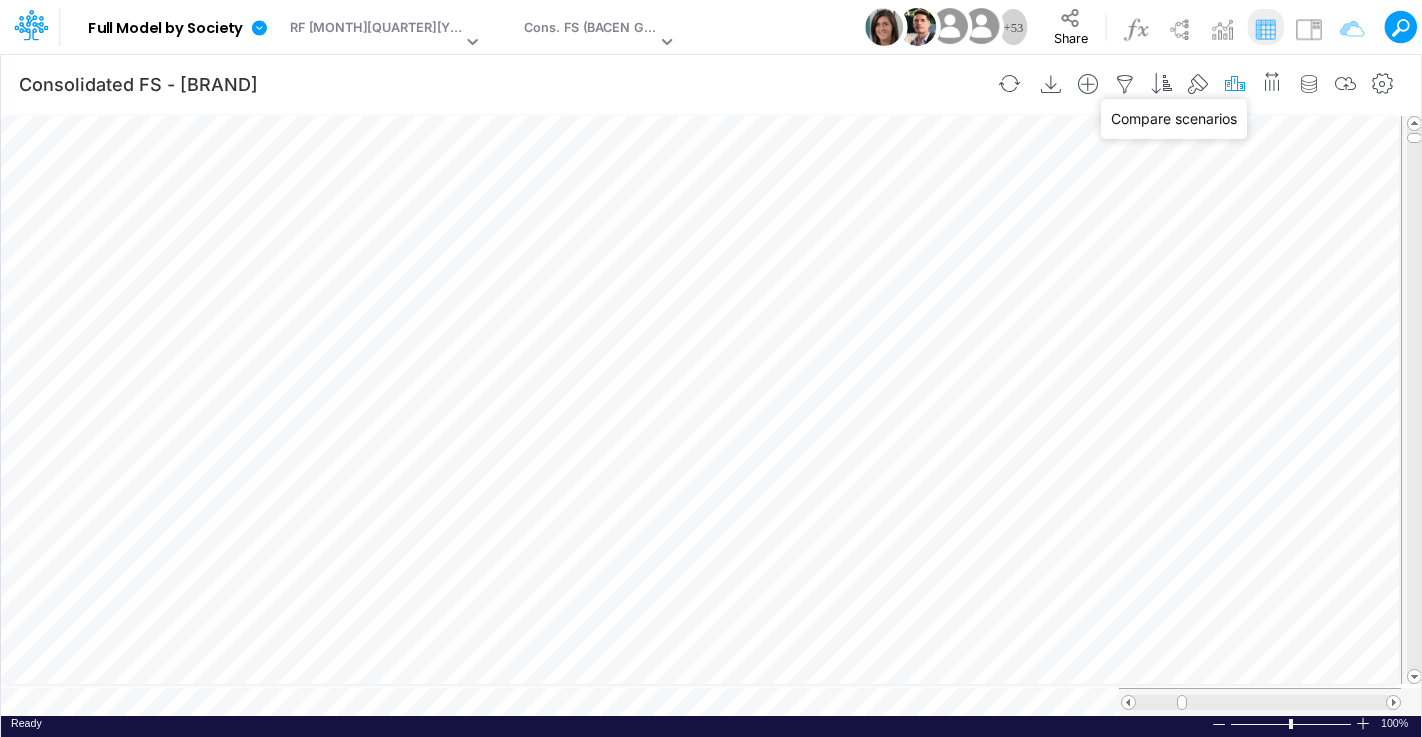 click at bounding box center (1235, 84) 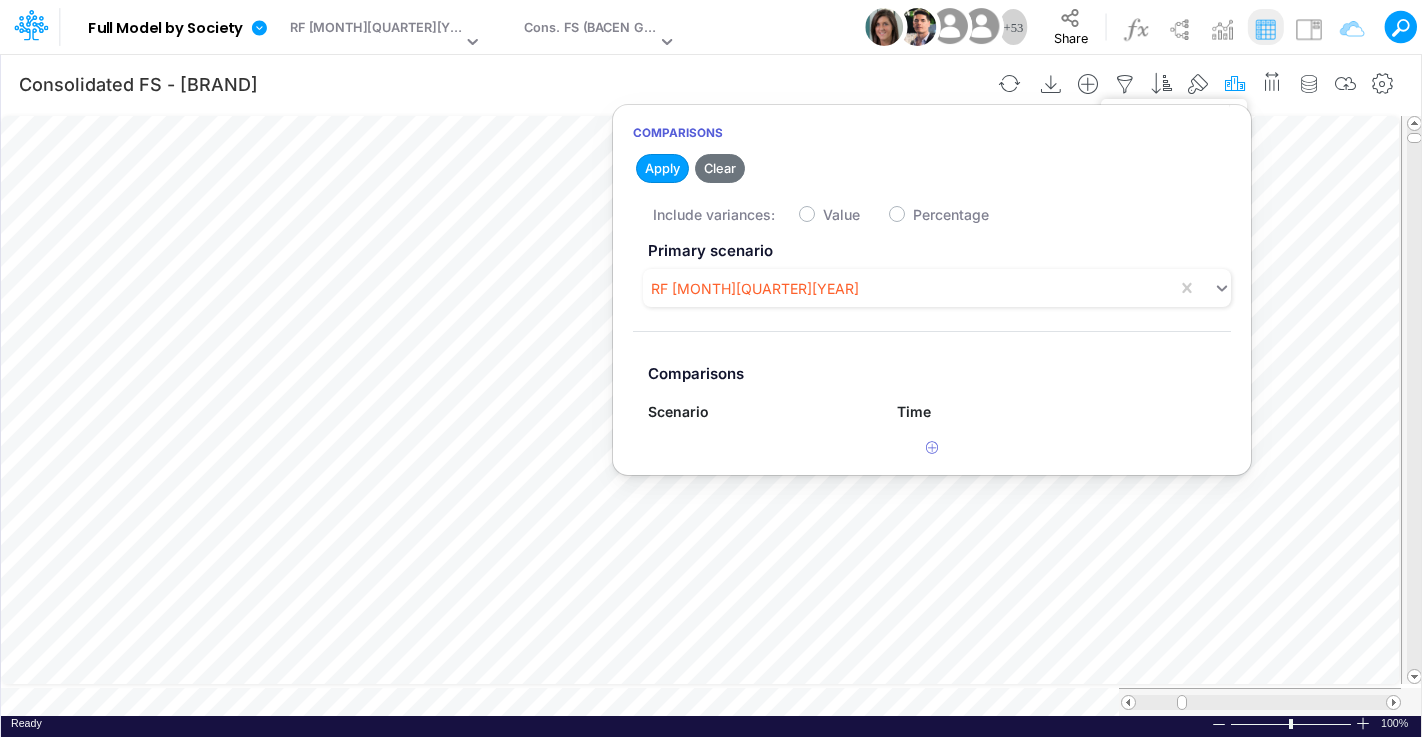 click at bounding box center (1235, 84) 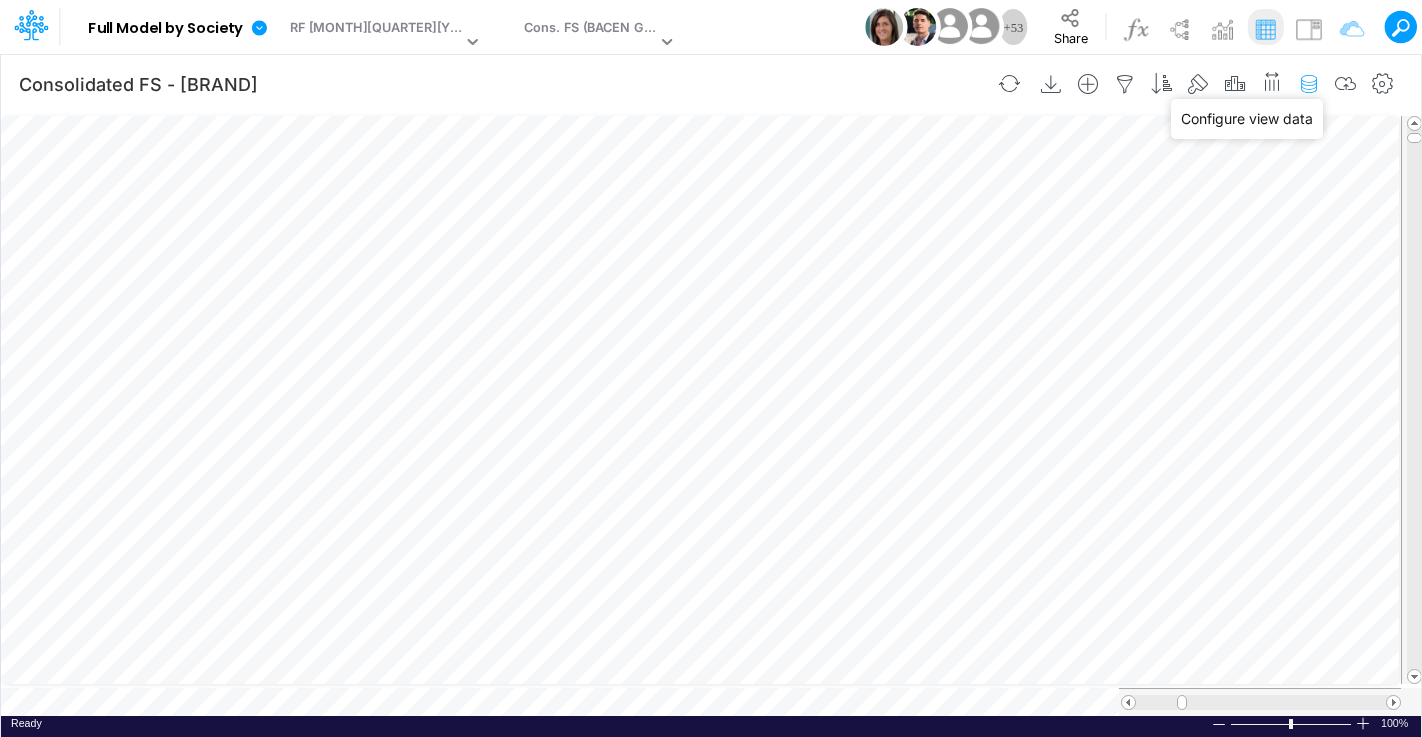 click at bounding box center (1309, 84) 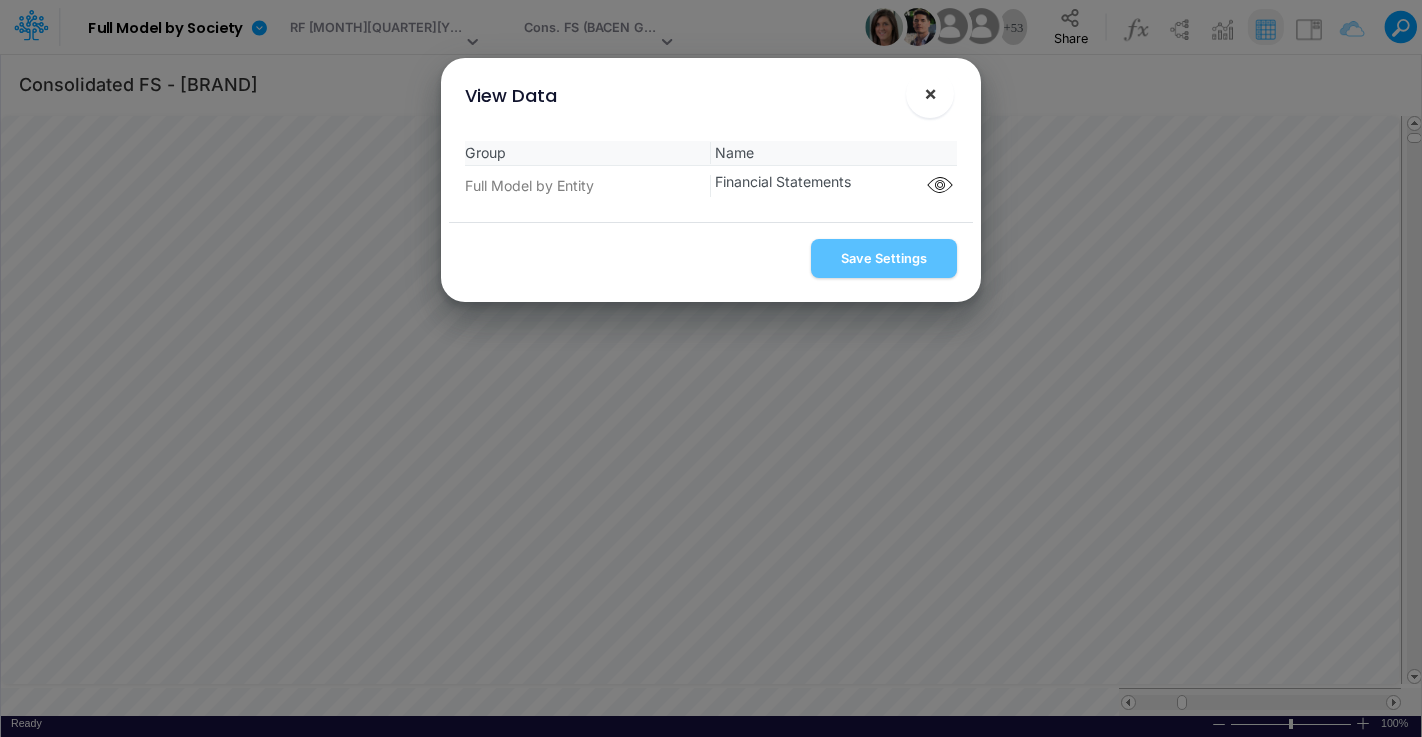 click on "×" at bounding box center (930, 93) 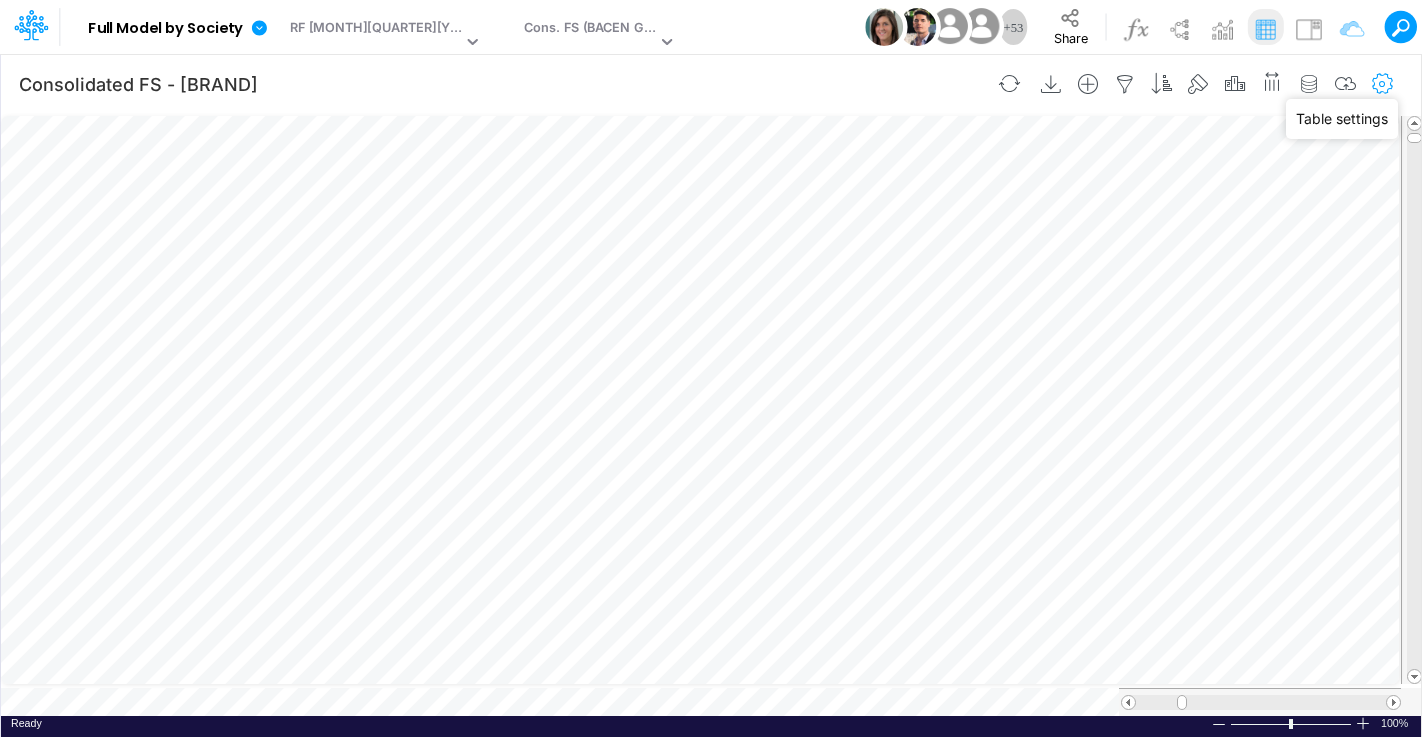 click at bounding box center [1383, 84] 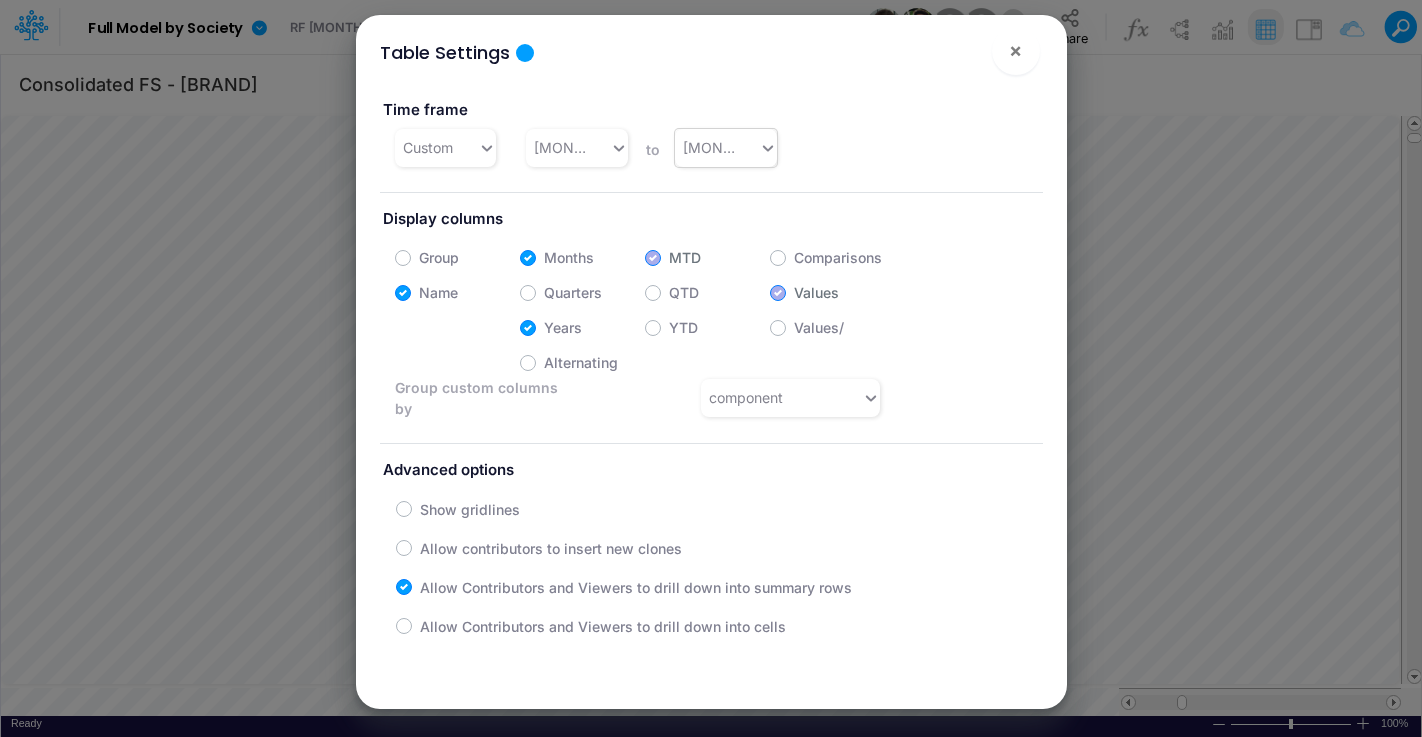 click on "[MONTH]-[DAY]" at bounding box center [717, 147] 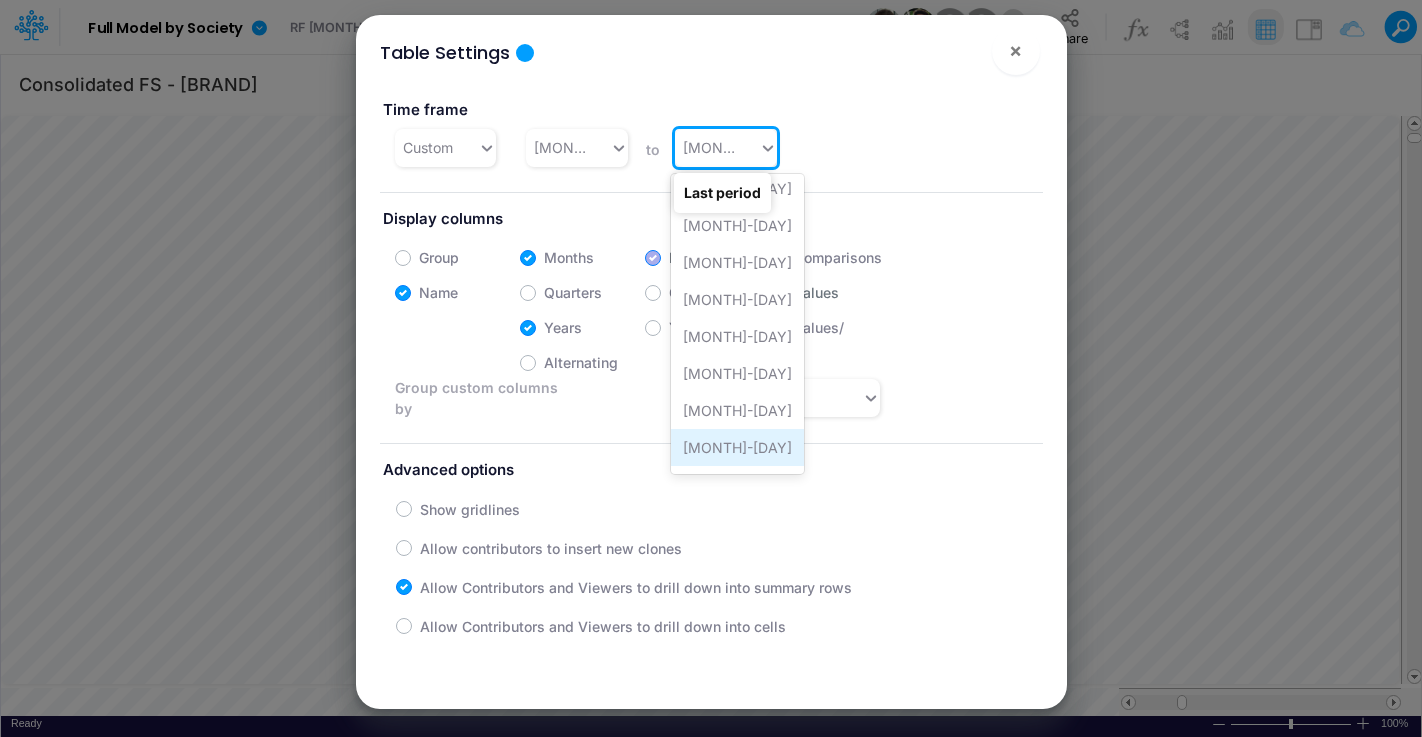 scroll, scrollTop: 1215, scrollLeft: 0, axis: vertical 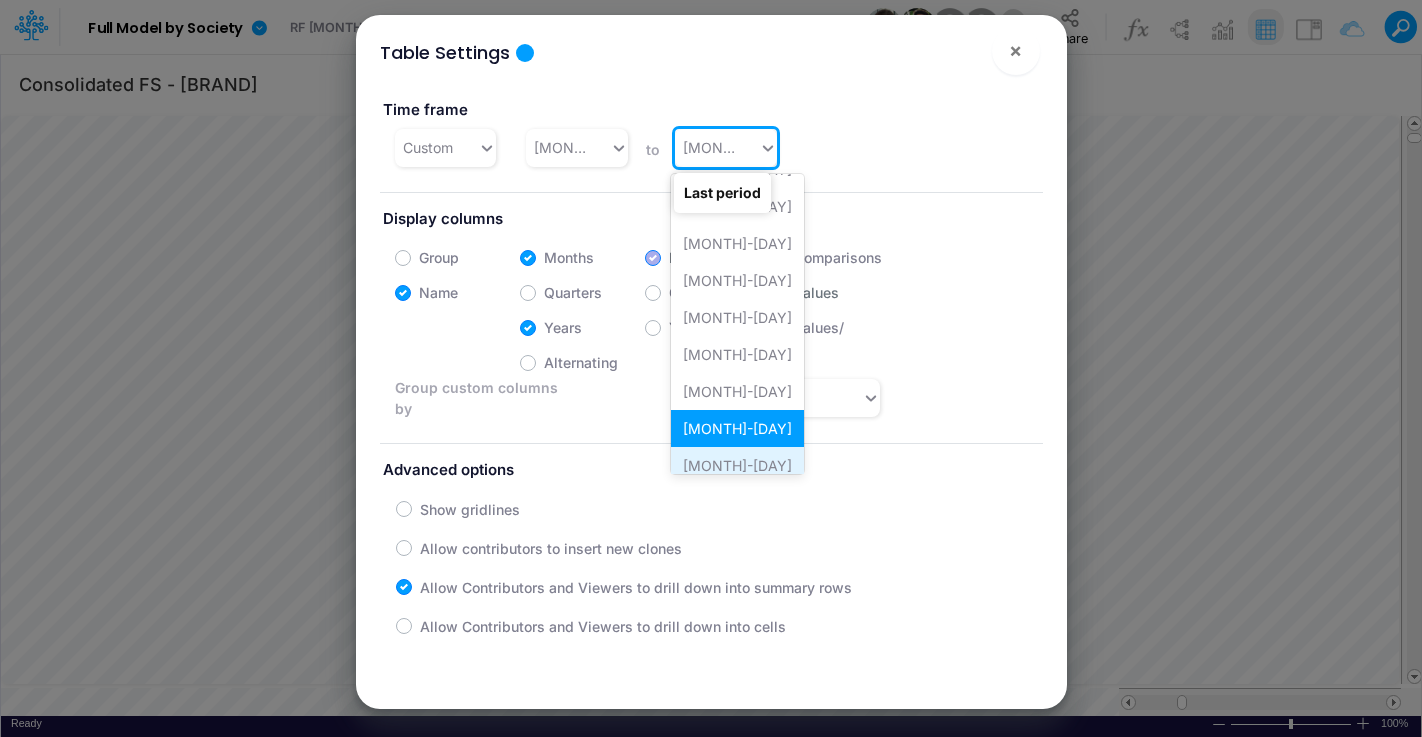 click on "[MONTH]-[DAY]" at bounding box center (737, 465) 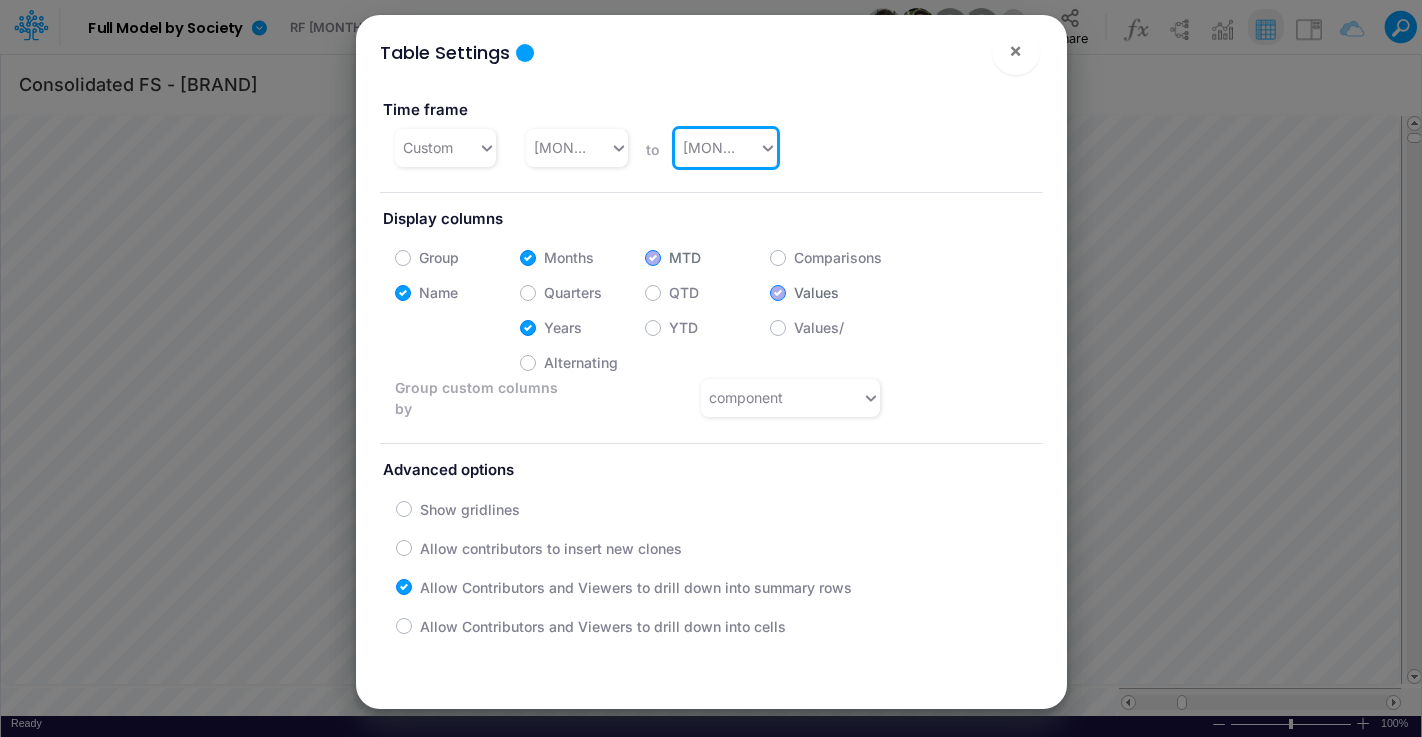 click on "Time frame Custom [MONTH]-[YEAR] to [MONTH]-[YEAR], selected. results available. Select is focused ,type to refine list, press Down to open the menu, [MONTH]-[YEAR] Display columns Group Months MTD Comparisons Name Quarters QTD Values Years YTD Values/ Alternating Group custom columns by component Advanced options Show gridlines Allow contributors to insert new clones Allow Contributors and Viewers to drill down into summary rows Allow Contributors and Viewers to drill down into cells" at bounding box center (711, 363) 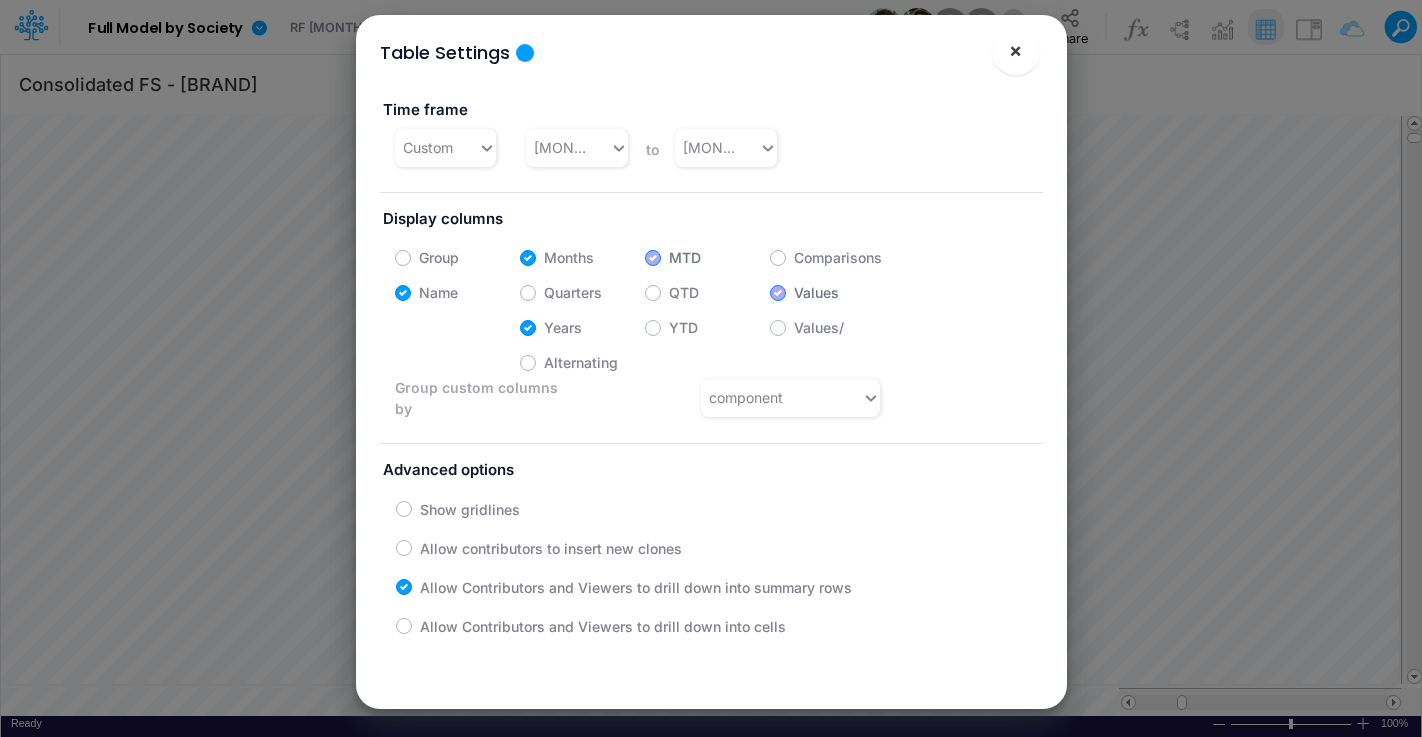 click on "×" at bounding box center [1015, 50] 